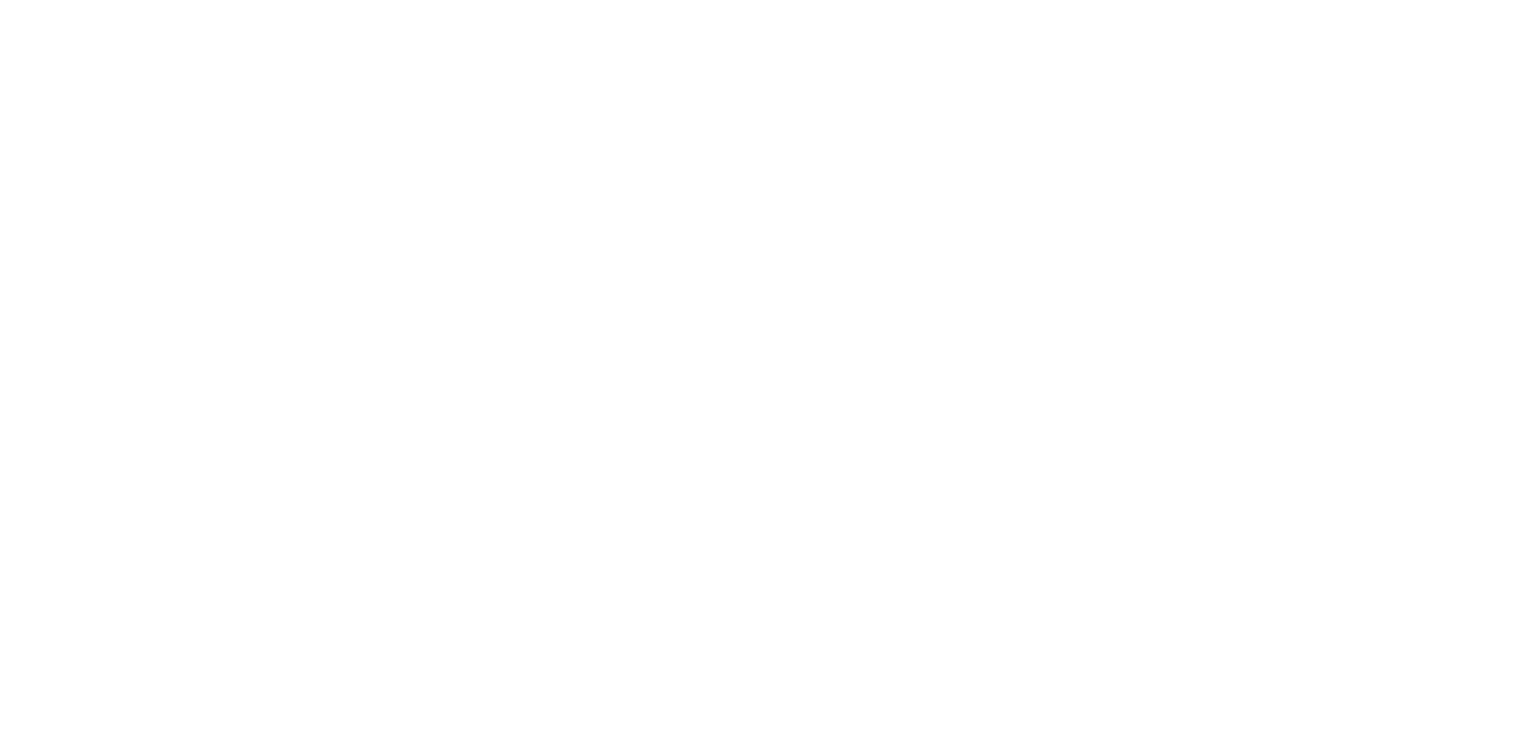 scroll, scrollTop: 0, scrollLeft: 0, axis: both 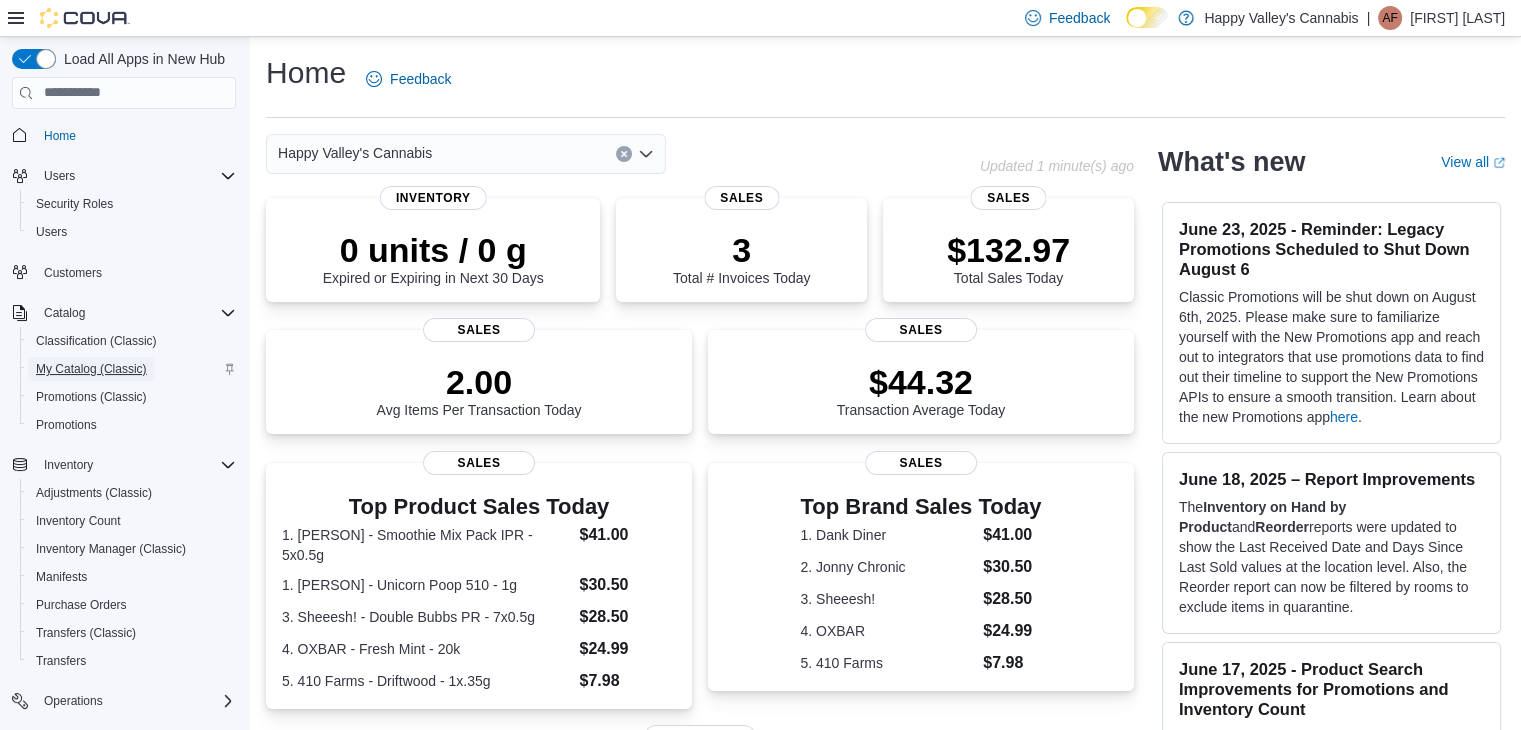 click on "My Catalog (Classic)" at bounding box center (91, 369) 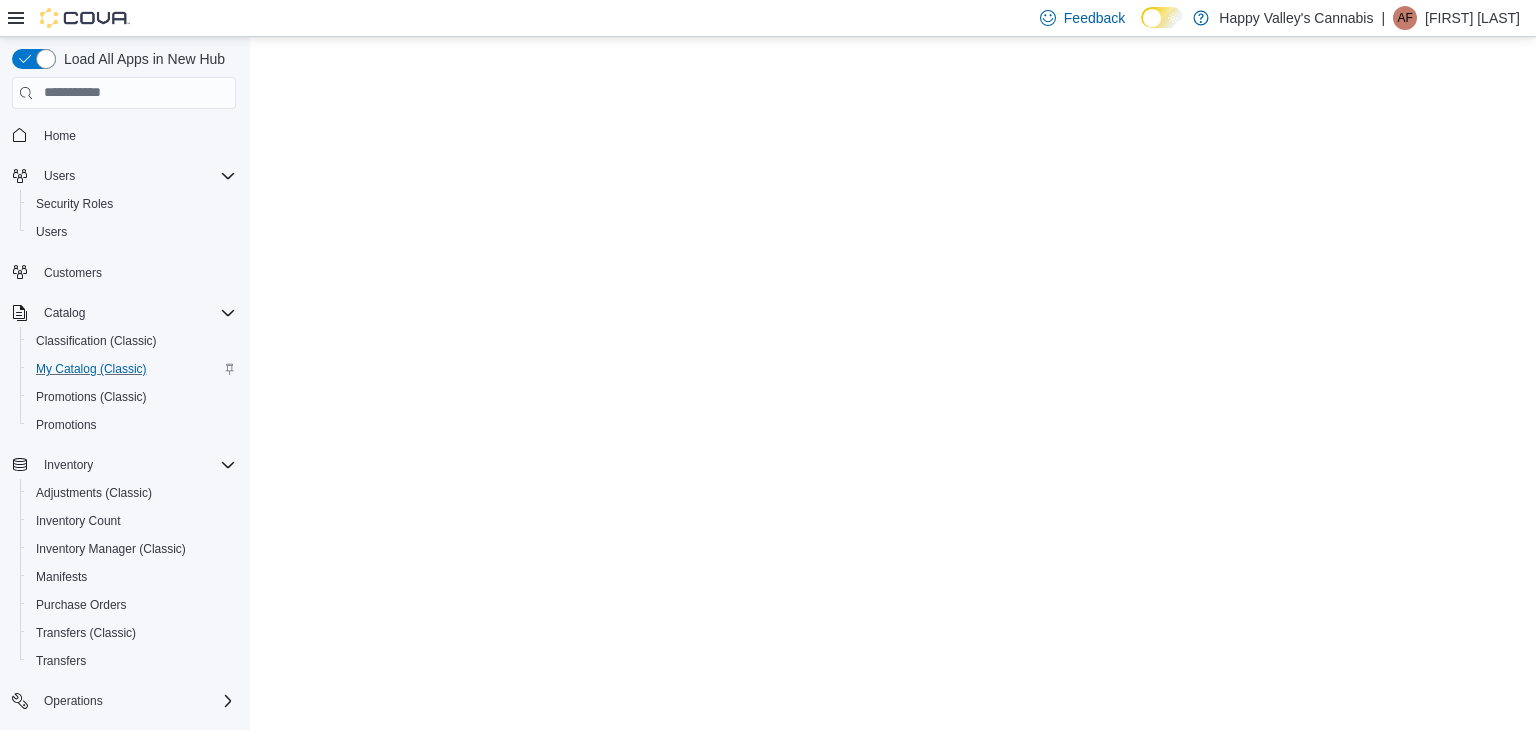 scroll, scrollTop: 0, scrollLeft: 0, axis: both 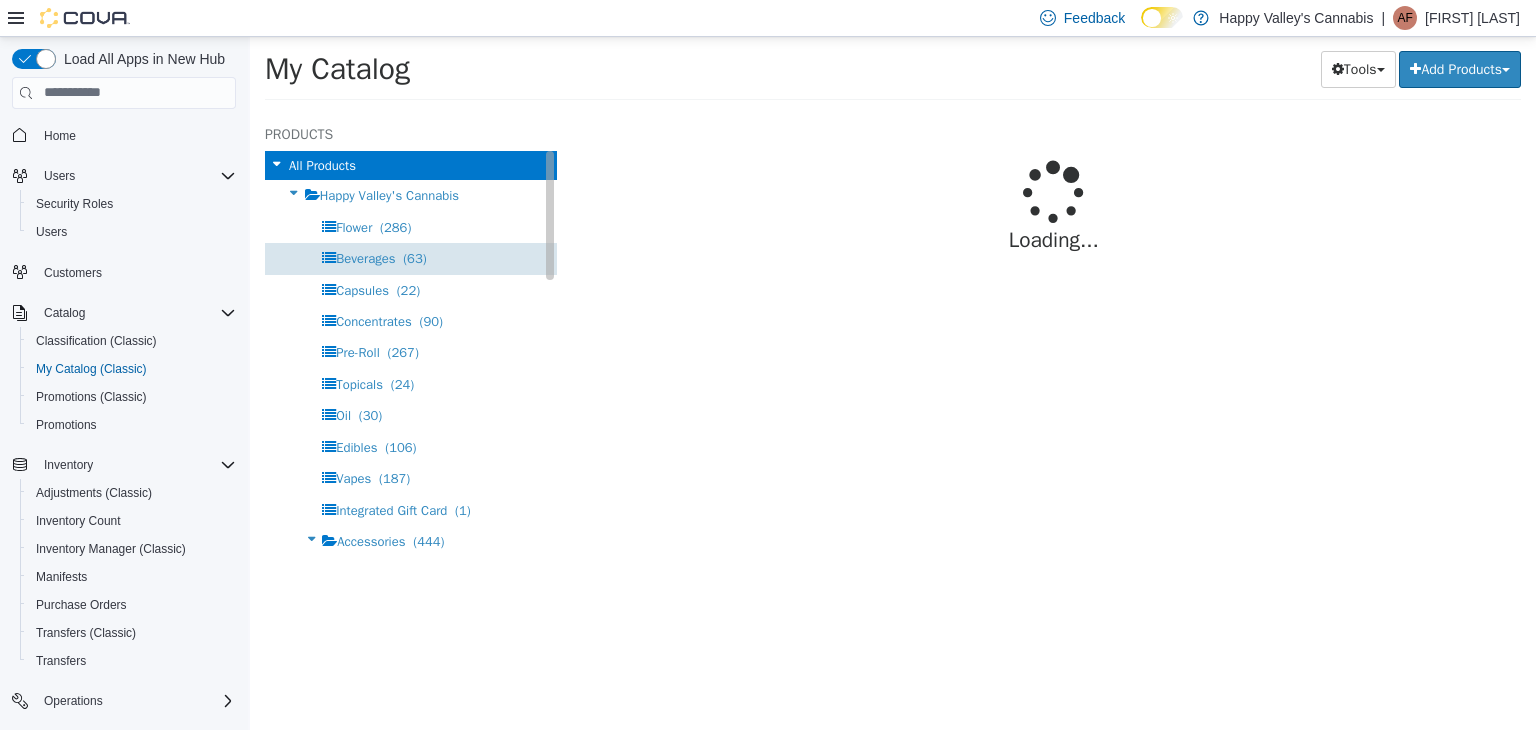 select on "**********" 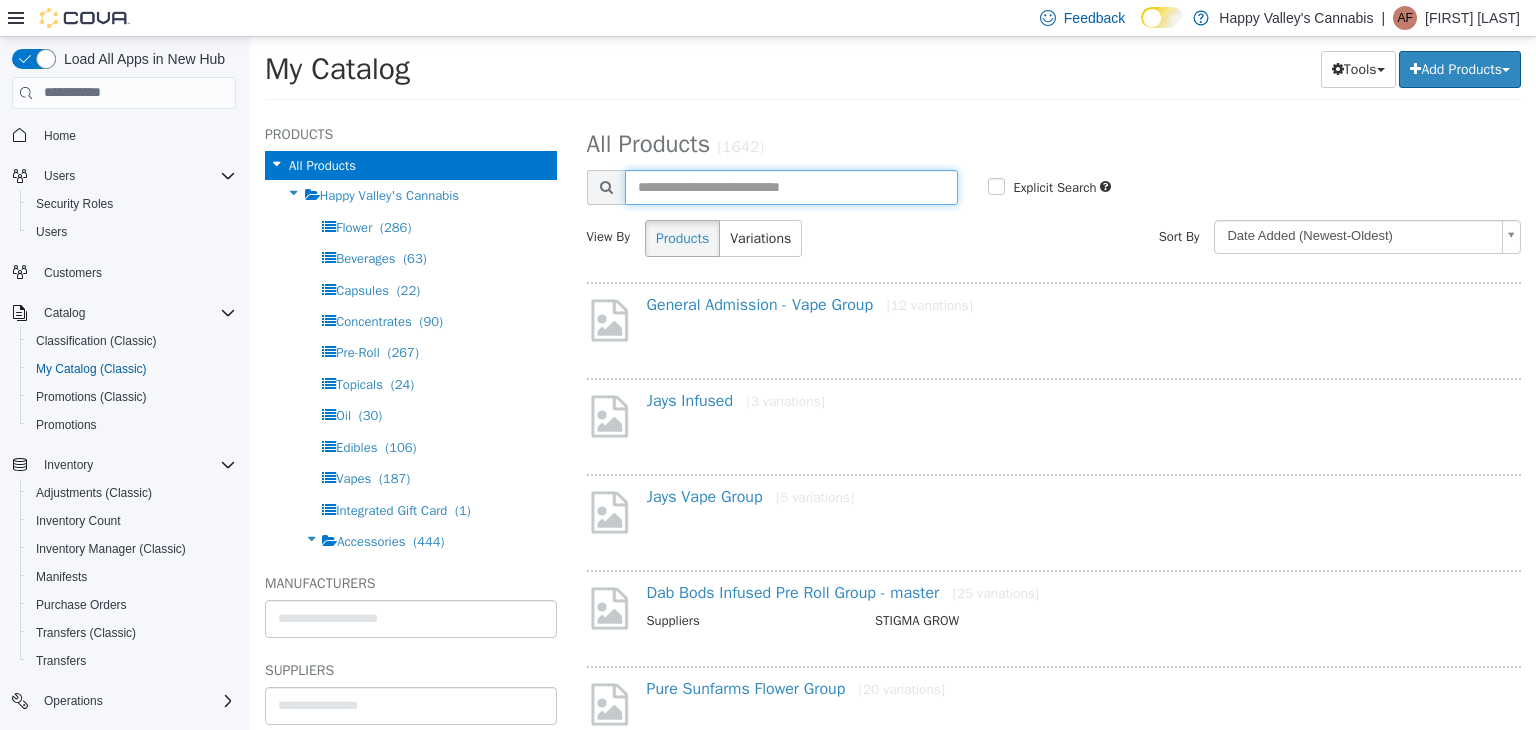 click at bounding box center [792, 186] 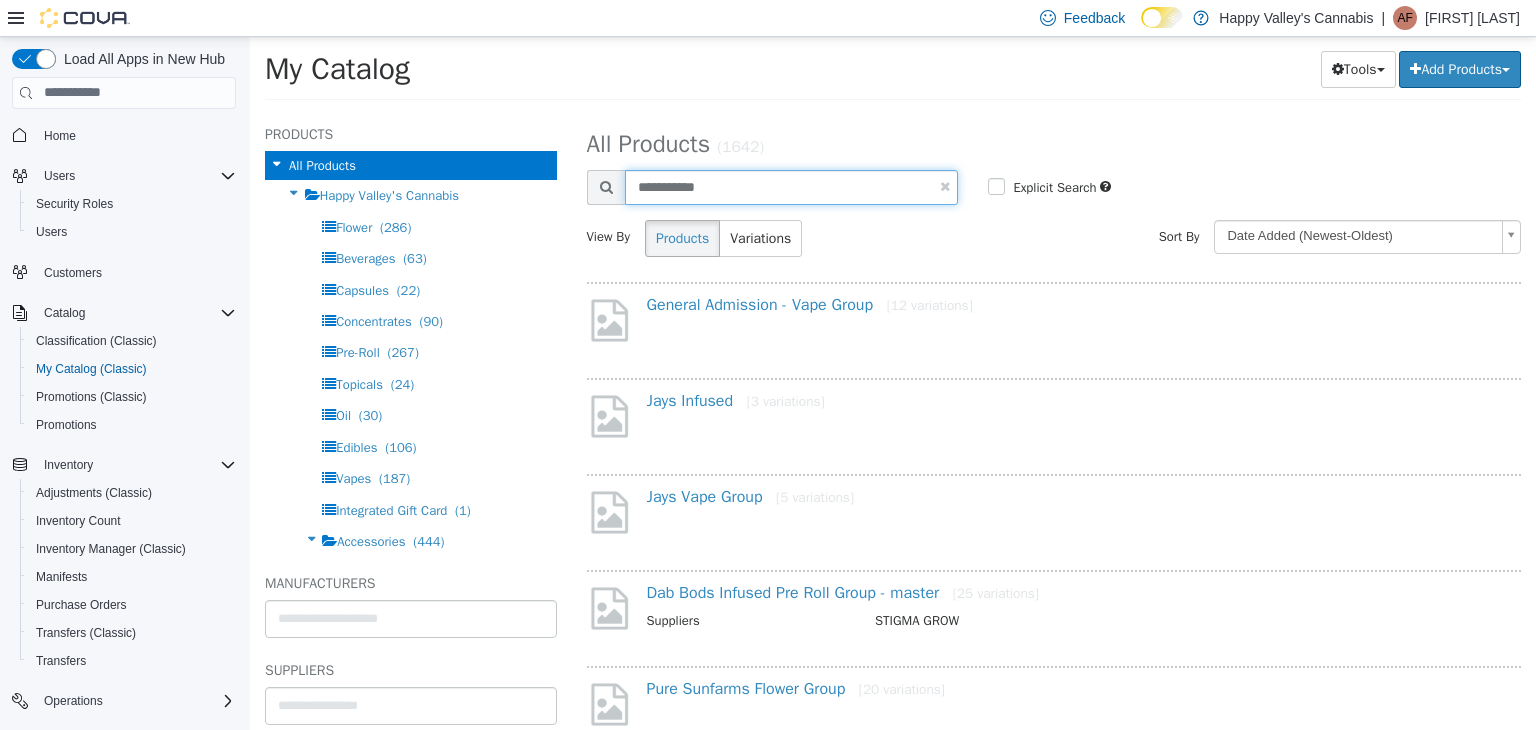 type on "**********" 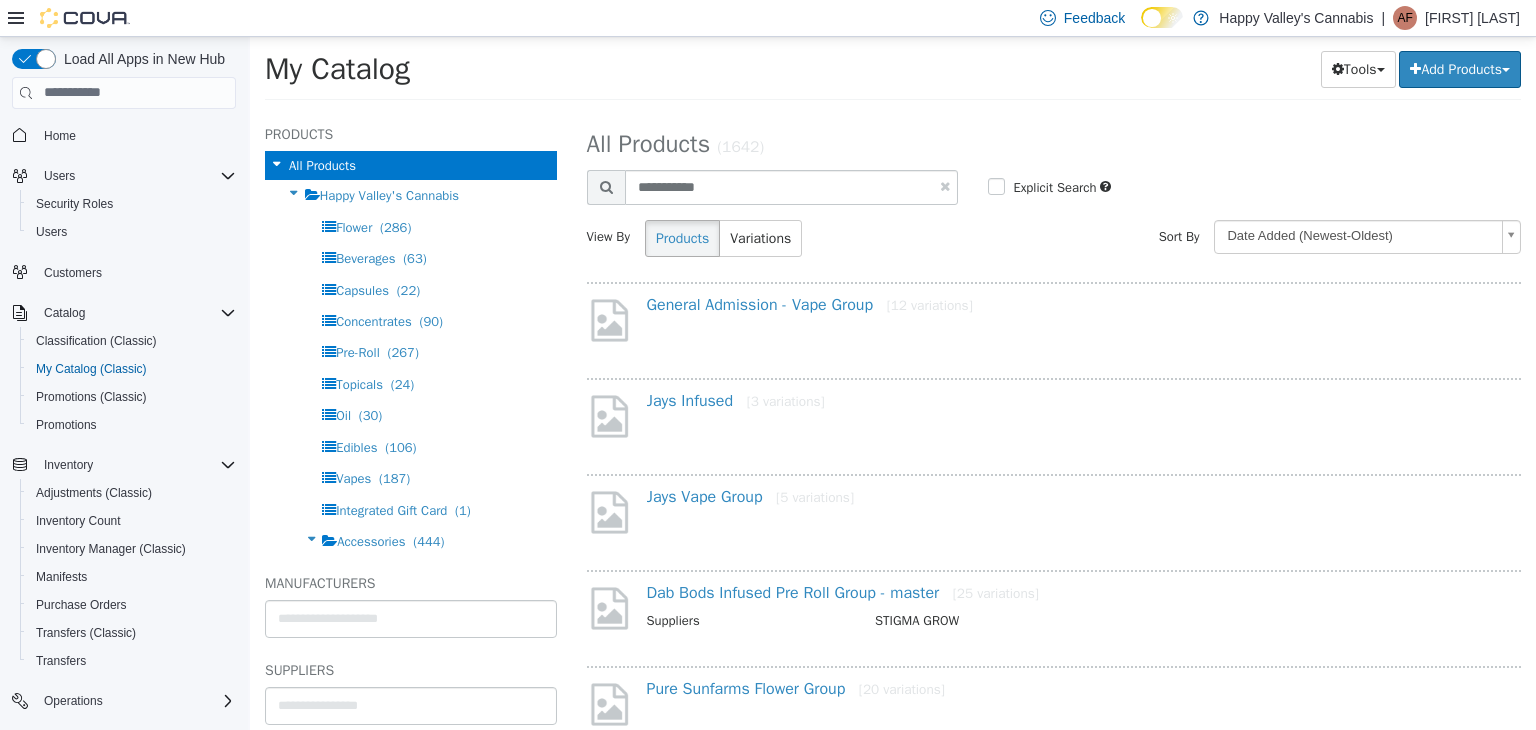 select on "**********" 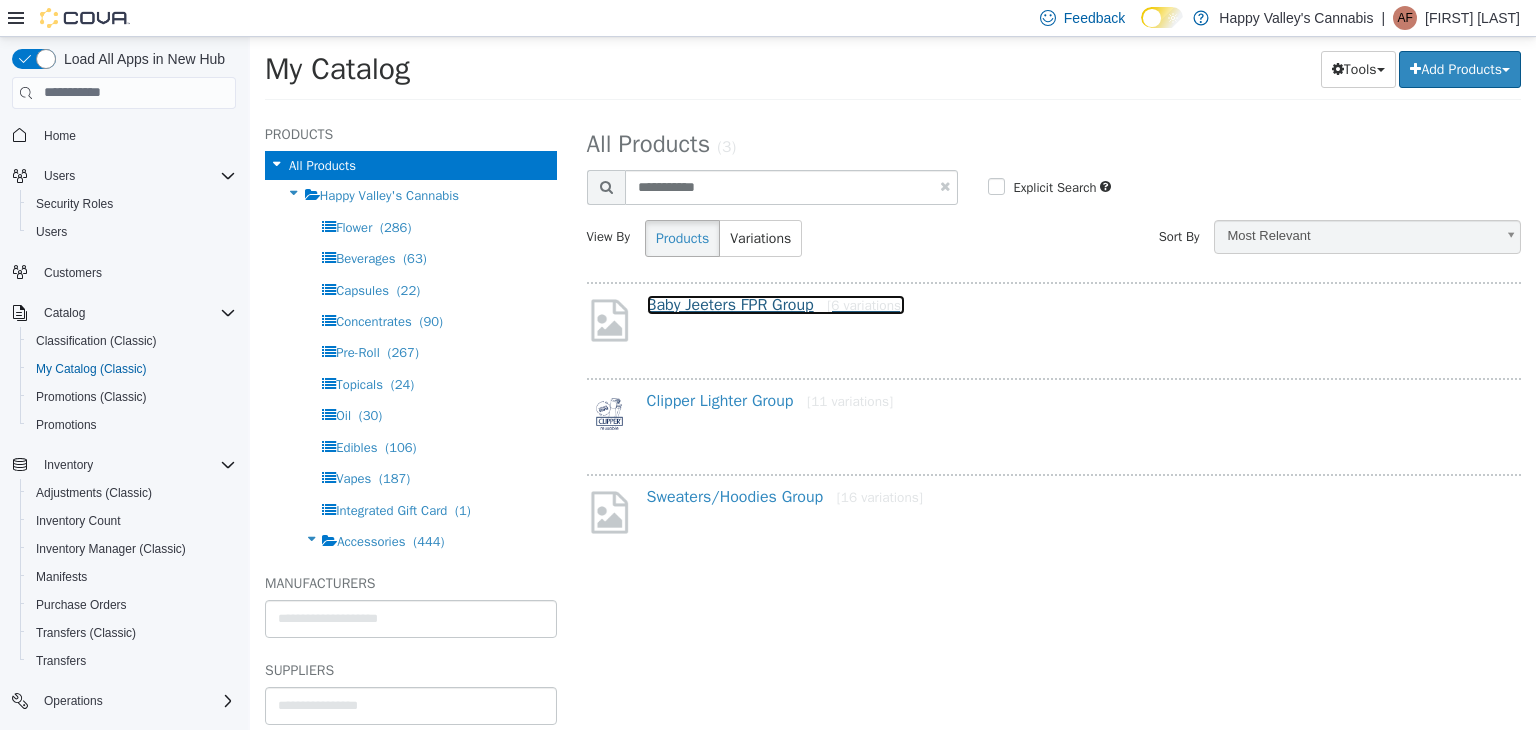 click on "Baby Jeeters FPR Group
[6 variations]" at bounding box center (776, 304) 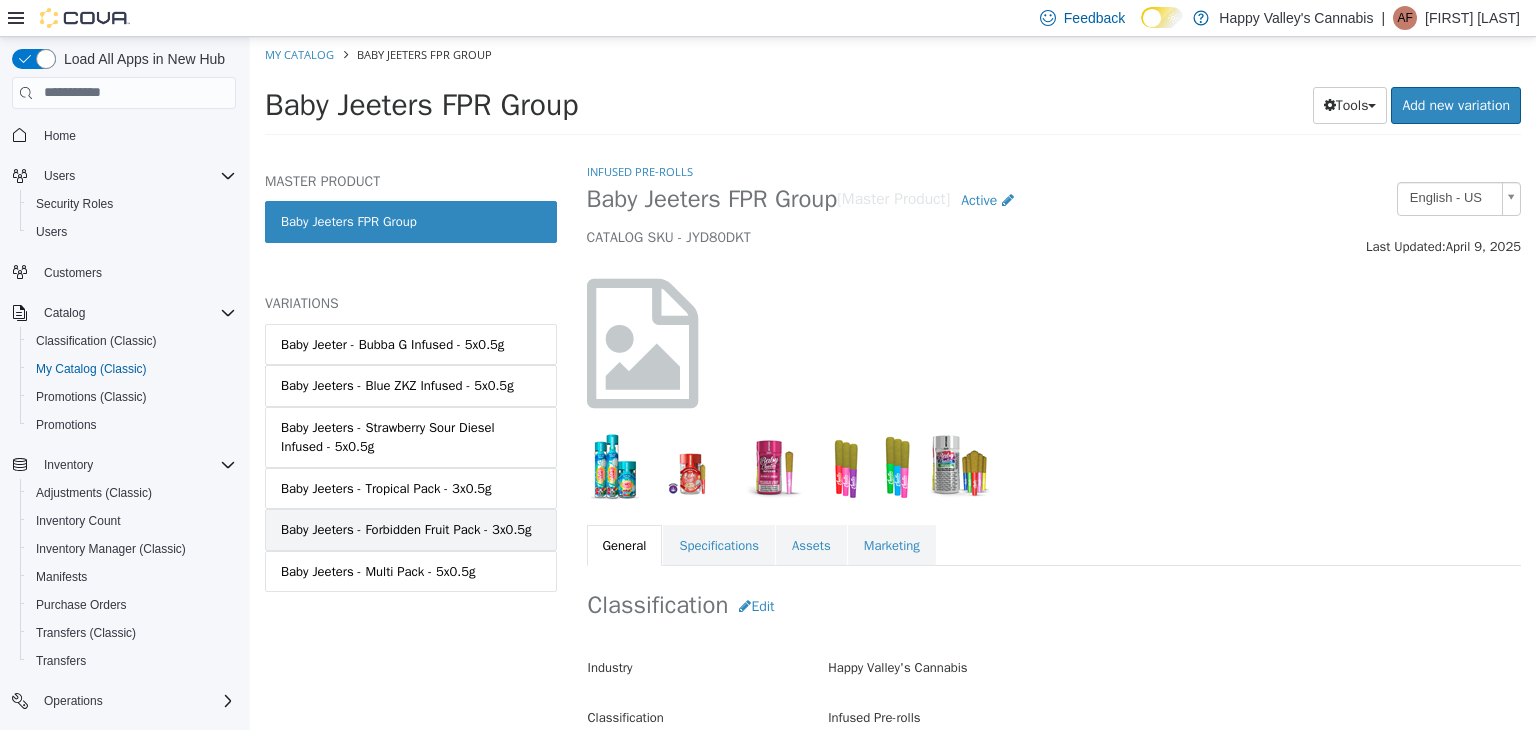 click on "Baby Jeeters - Forbidden Fruit Pack - 3x0.5g" at bounding box center (406, 529) 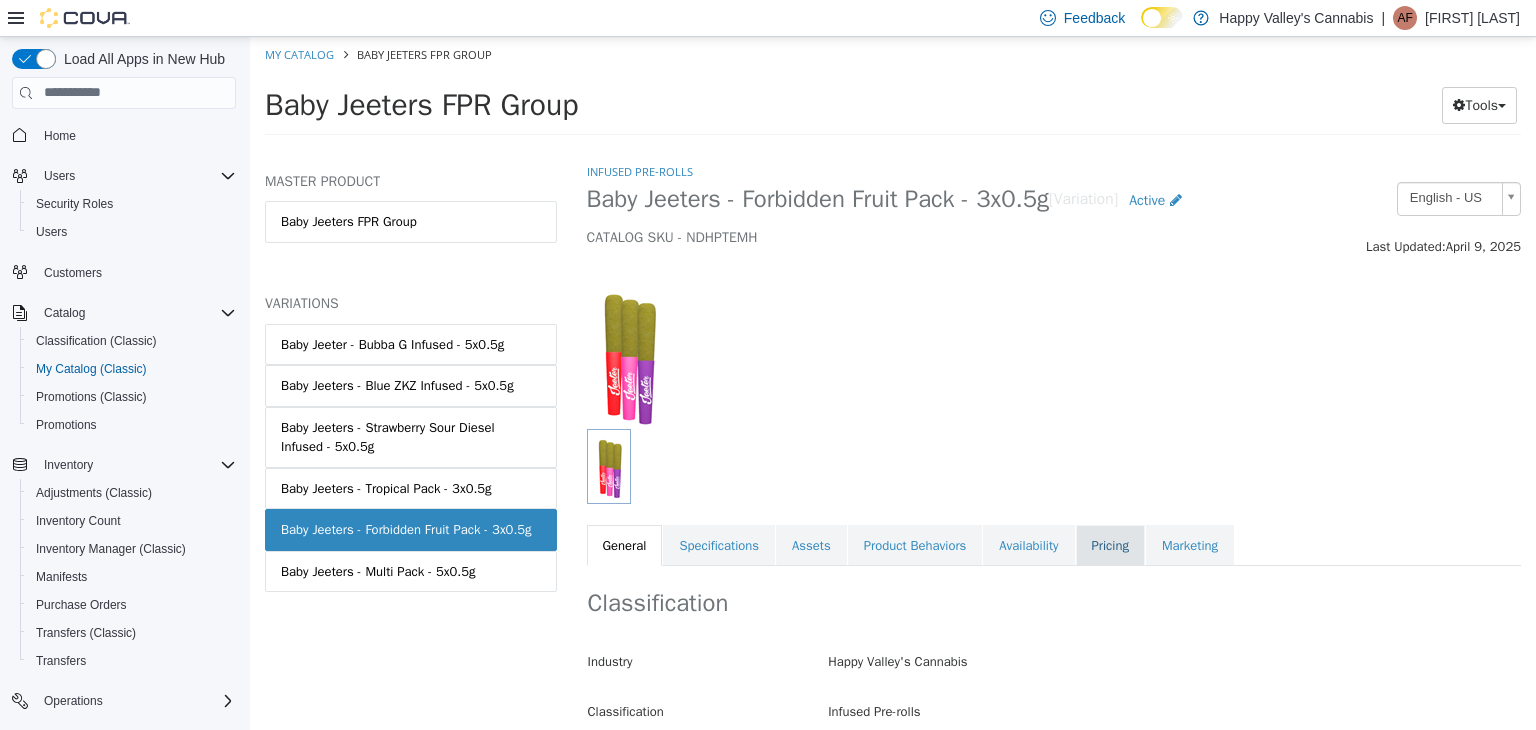 click on "Pricing" at bounding box center (1110, 545) 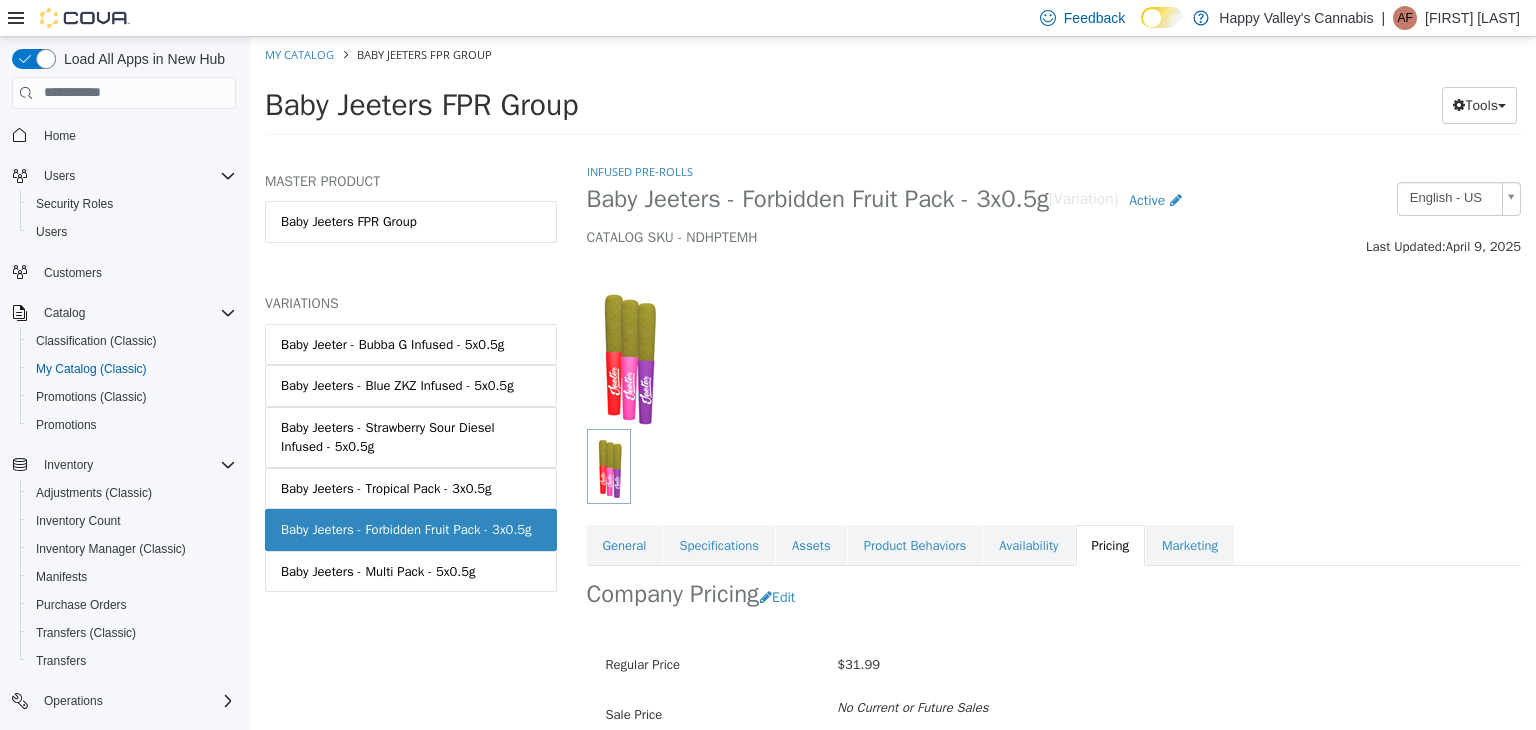 scroll, scrollTop: 147, scrollLeft: 0, axis: vertical 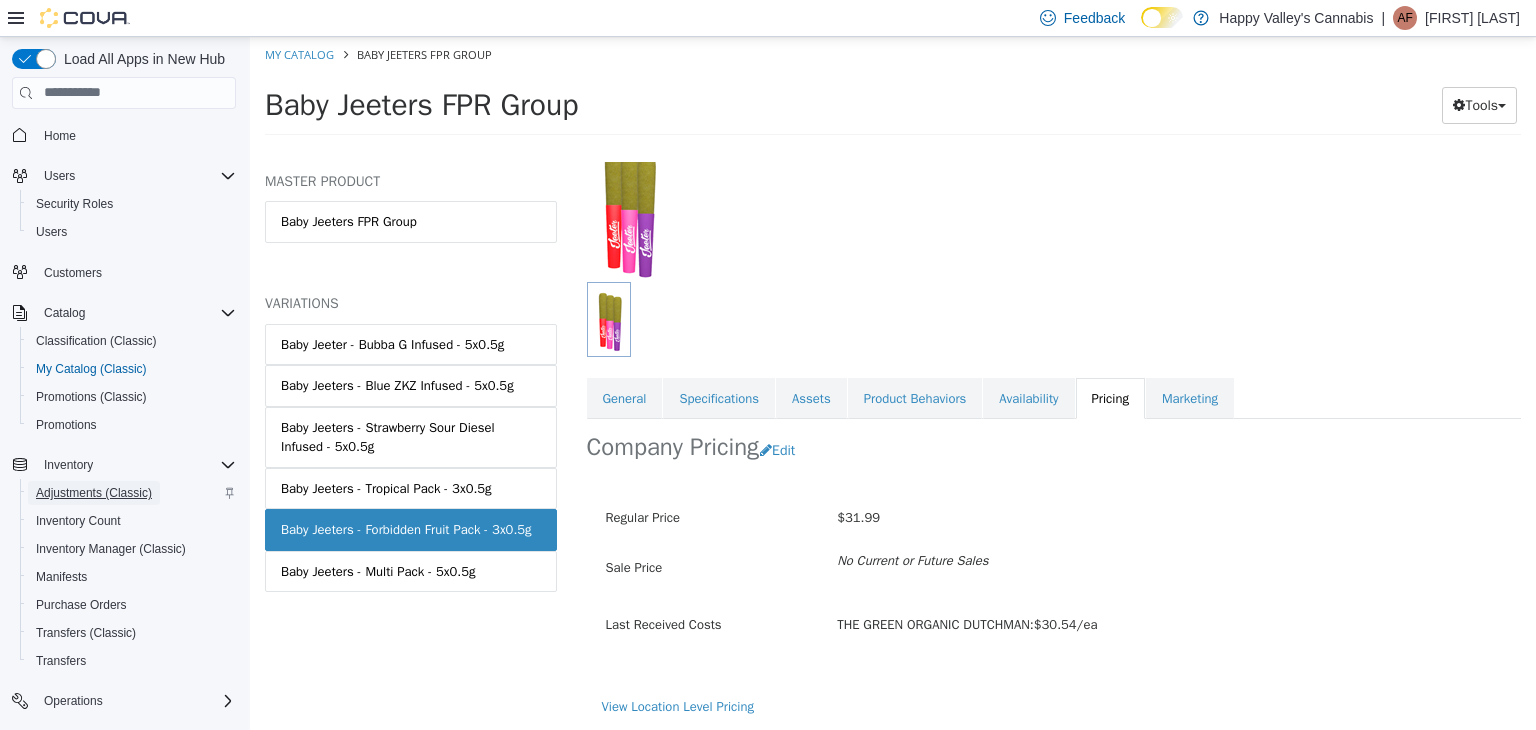 click on "Adjustments (Classic)" at bounding box center (94, 493) 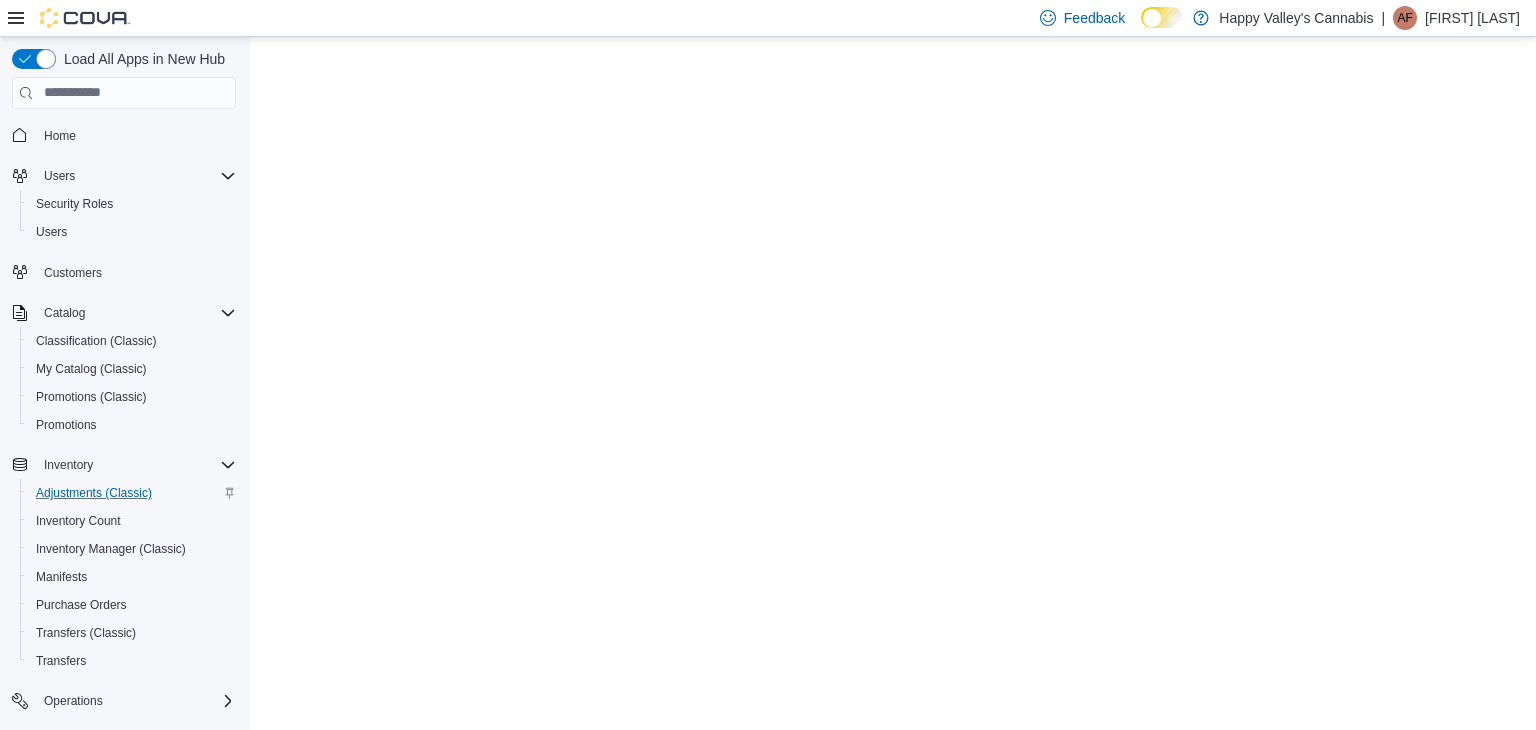 scroll, scrollTop: 0, scrollLeft: 0, axis: both 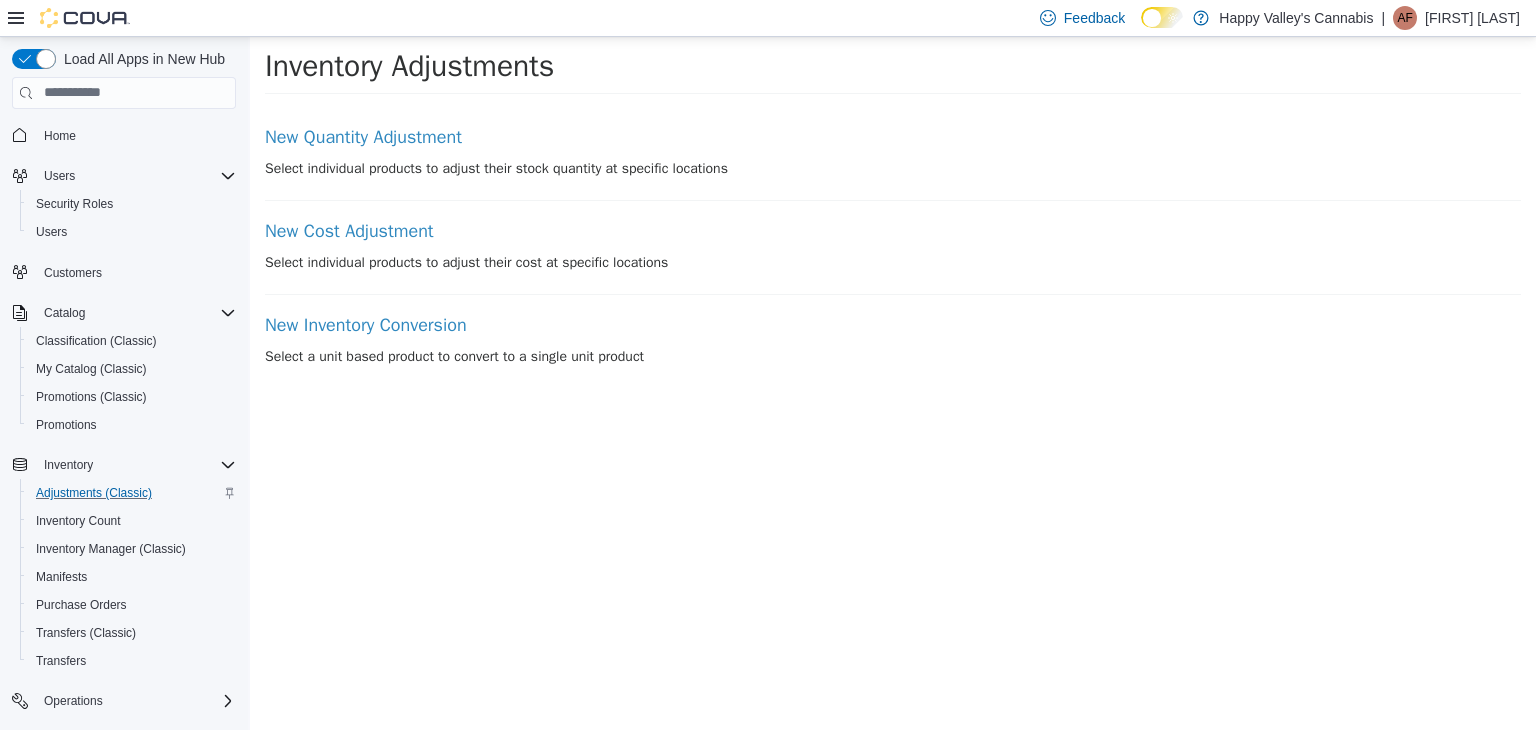 click on "New Quantity Adjustment Select individual products to adjust their stock quantity at specific locations" at bounding box center (893, 163) 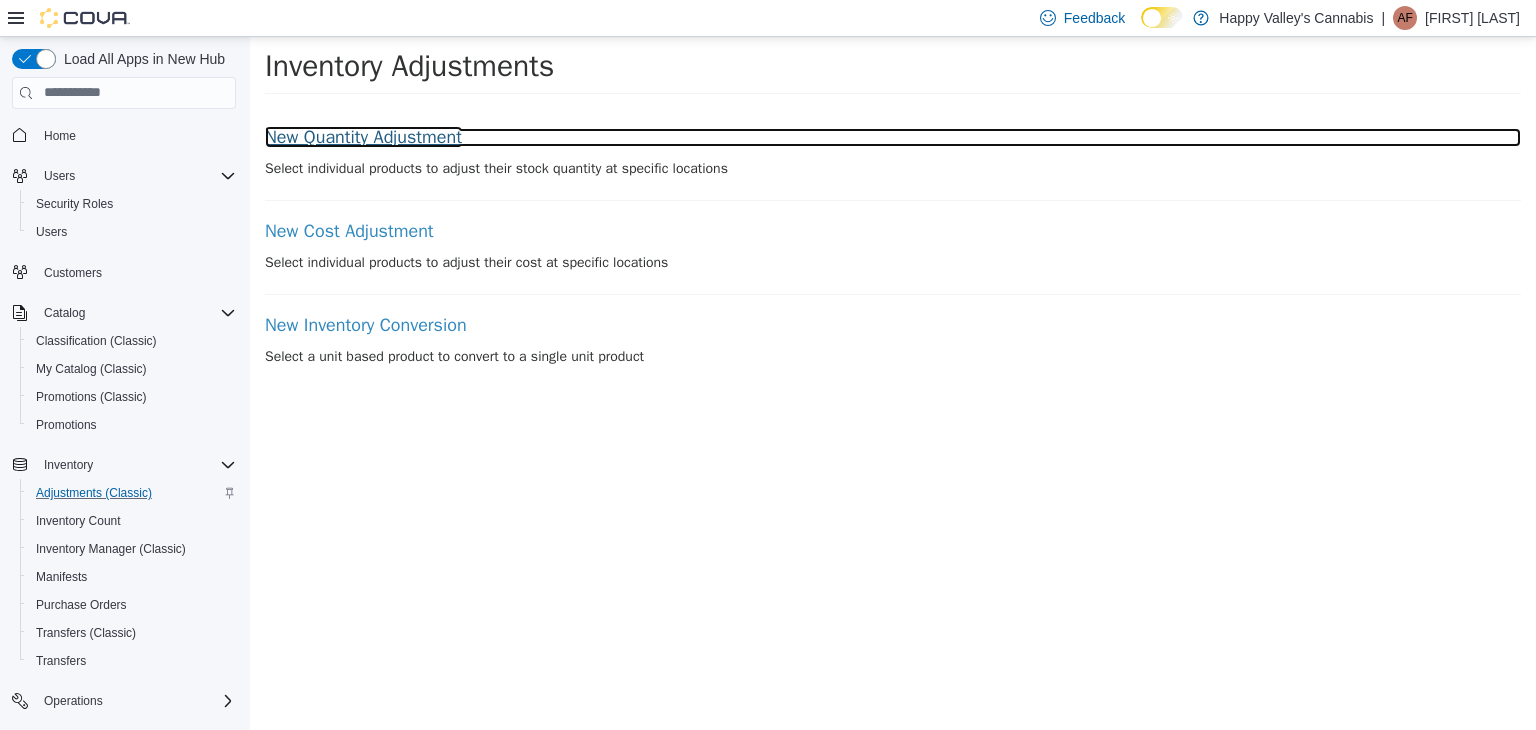 click on "New Quantity Adjustment" at bounding box center [893, 137] 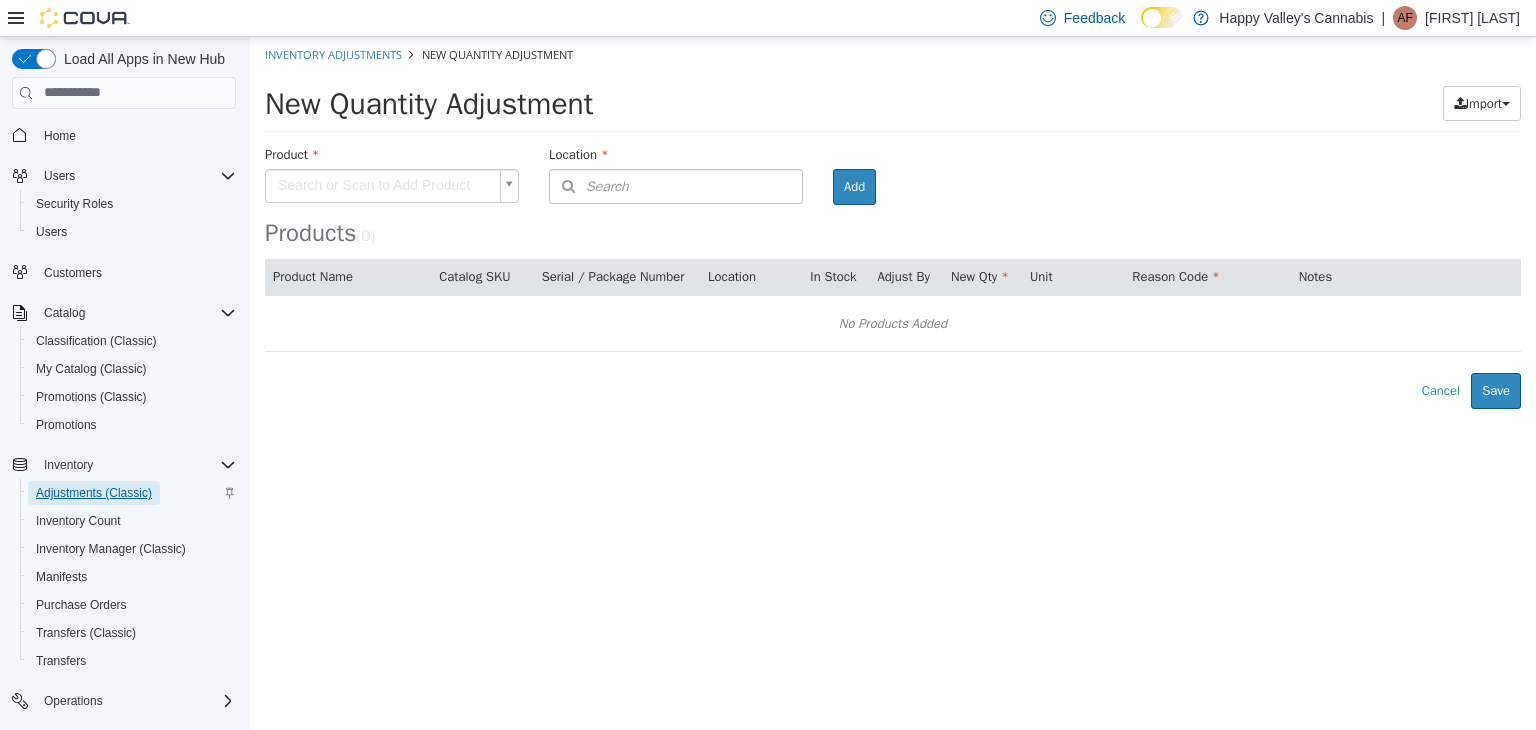click on "Adjustments (Classic)" at bounding box center (94, 493) 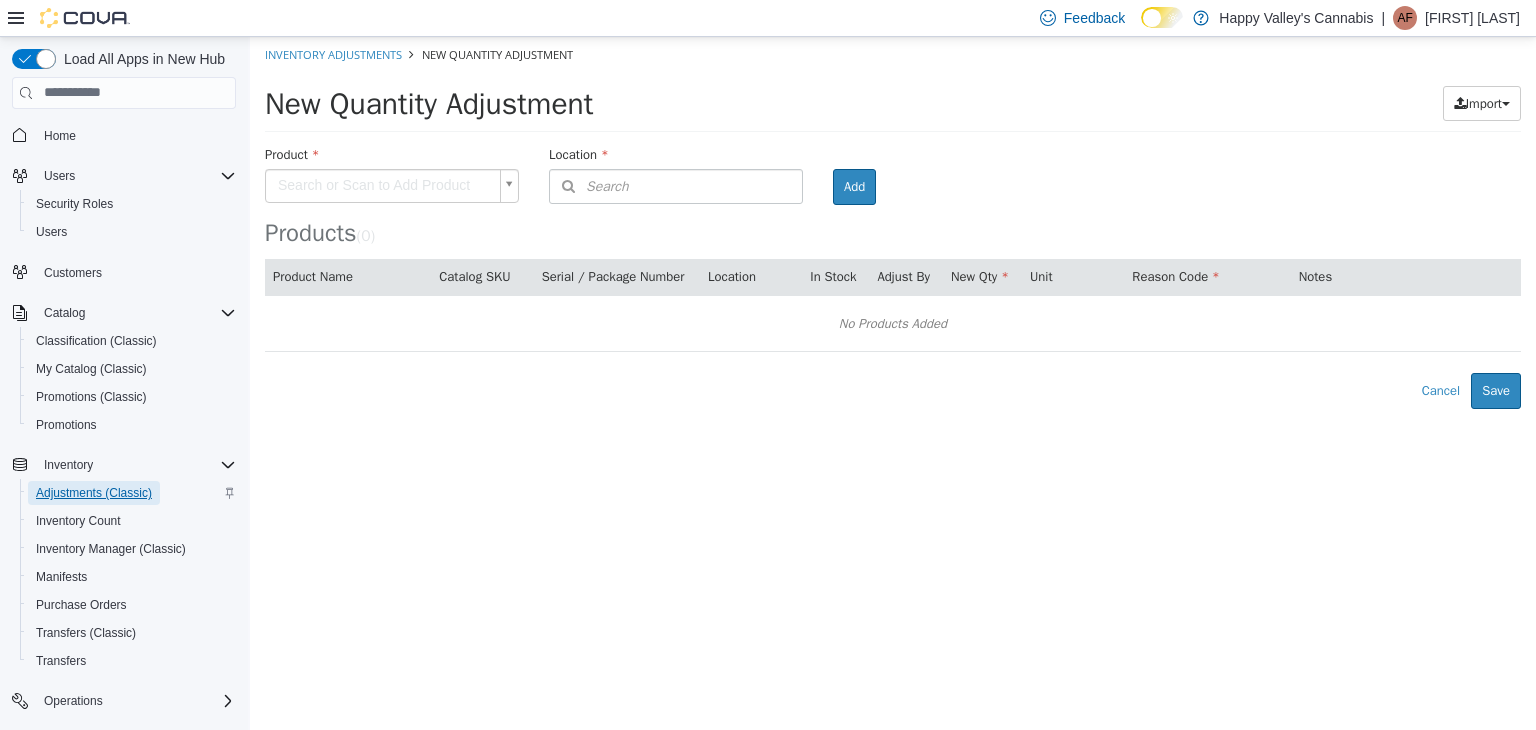 click on "Adjustments (Classic)" at bounding box center [94, 493] 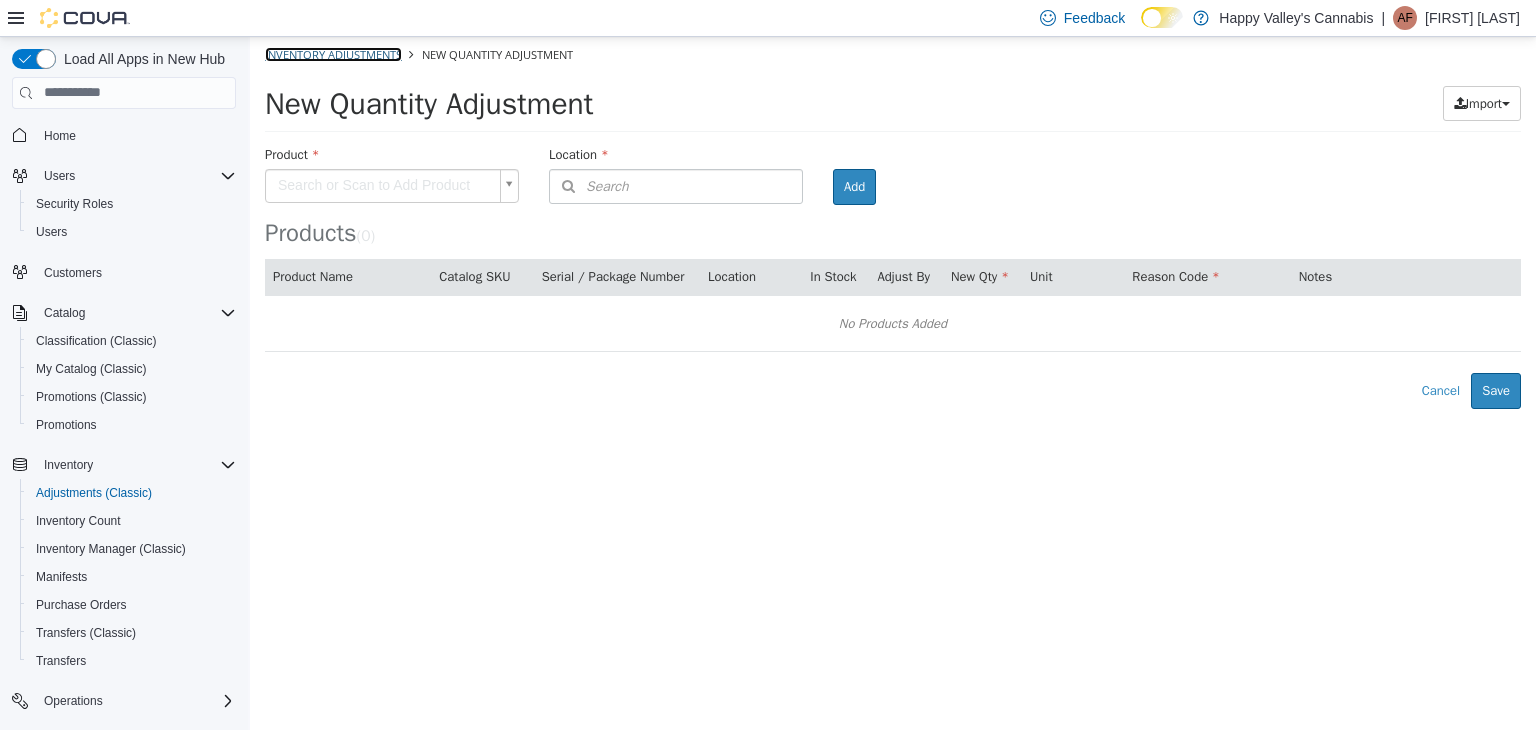 click on "Inventory Adjustments" at bounding box center [333, 53] 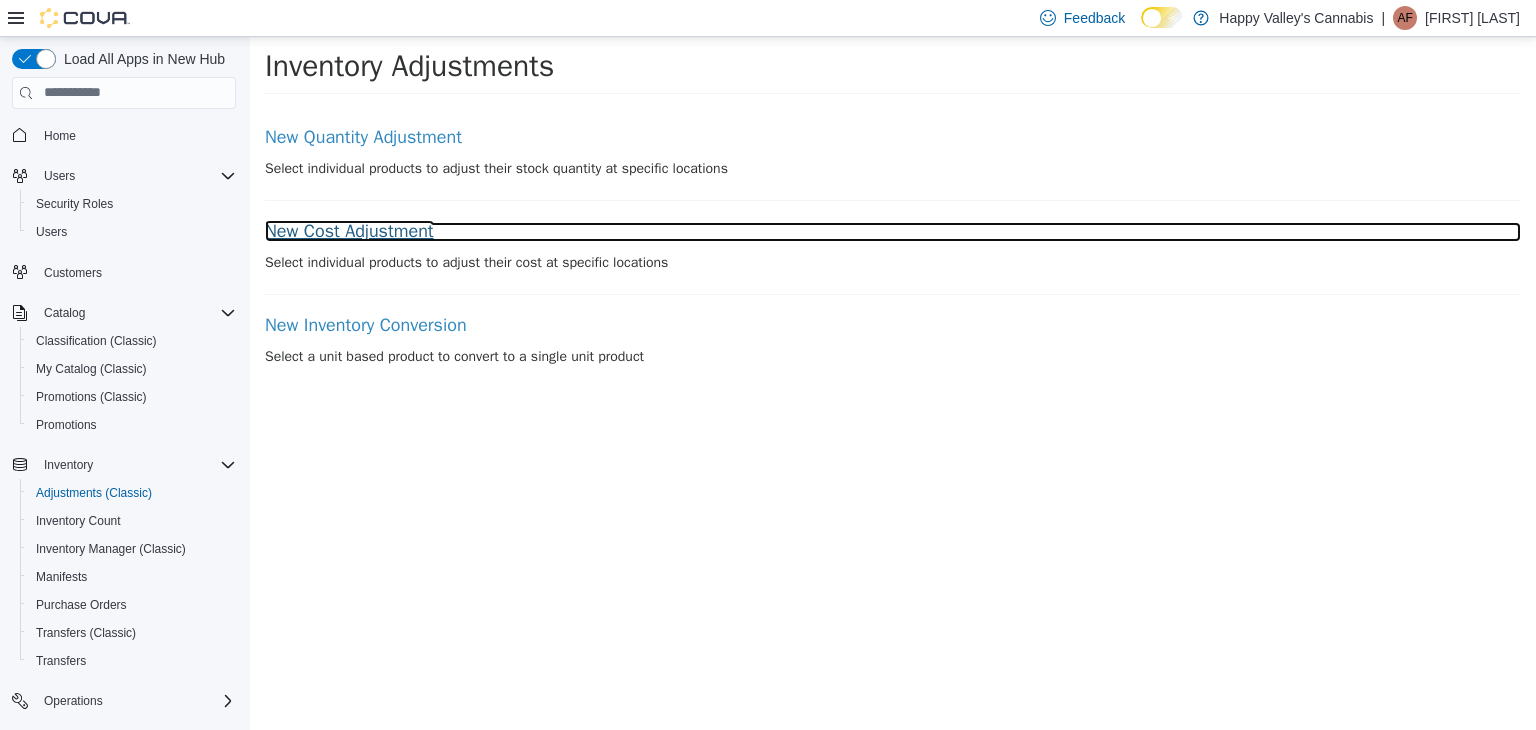 click on "New Cost Adjustment" at bounding box center [893, 231] 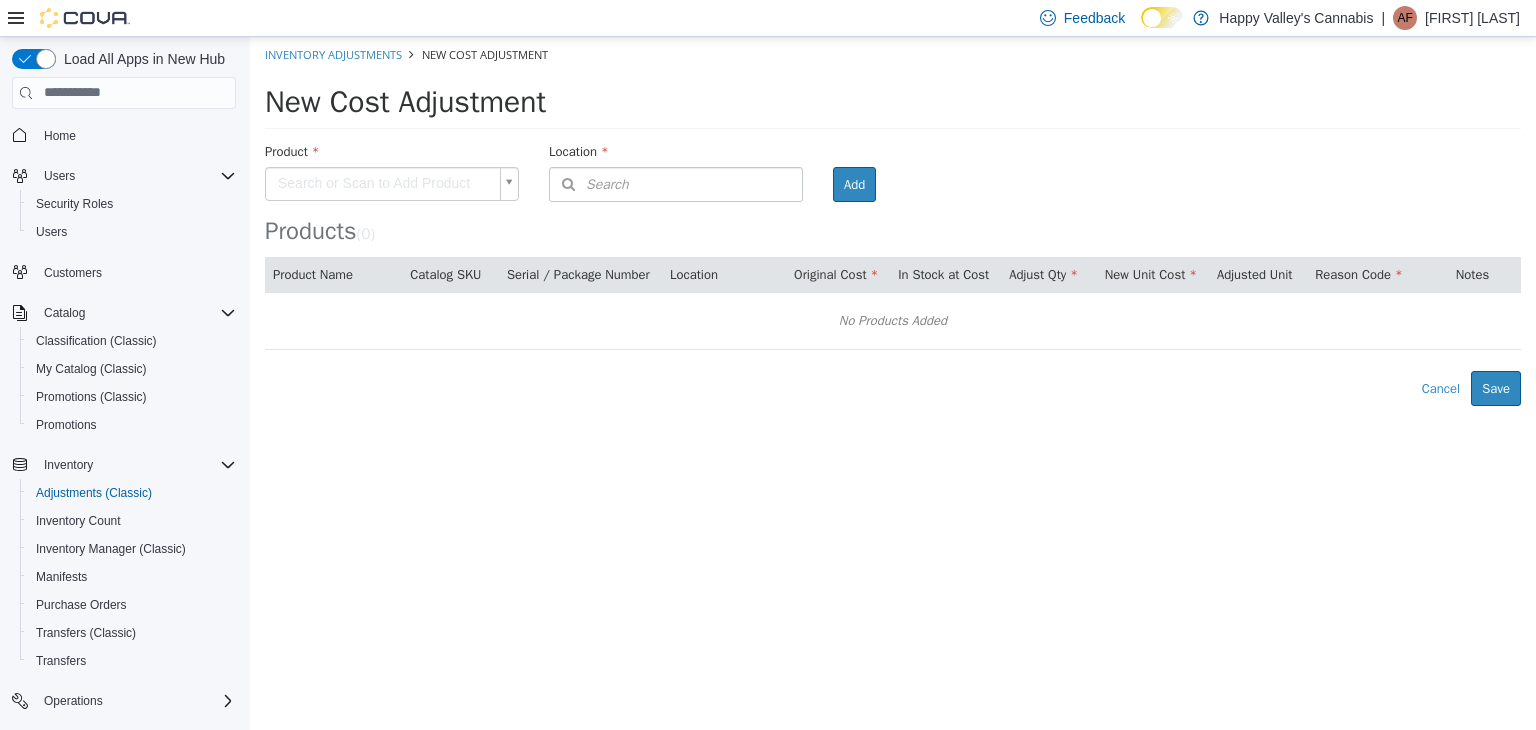 click on "×
Inventory Adjustments
New Cost Adjustment
New Cost Adjustment
Product     Search or Scan to Add Product                             Location Search Type 3 or more characters or browse       [COMPANY] Cannabis     (2)         Unit 2 - 1115 Gateway Rd.             Unit 4 – 597 Meadowlark Blvd.         Room   Add Products  ( 0 ) Product Name Catalog SKU Serial / Package Number Location Original Cost In Stock at Cost Adjust Qty New Unit Cost Adjusted Unit Reason Code Notes No Products Added Error saving adjustment please resolve the errors above. Cancel Save" at bounding box center (893, 220) 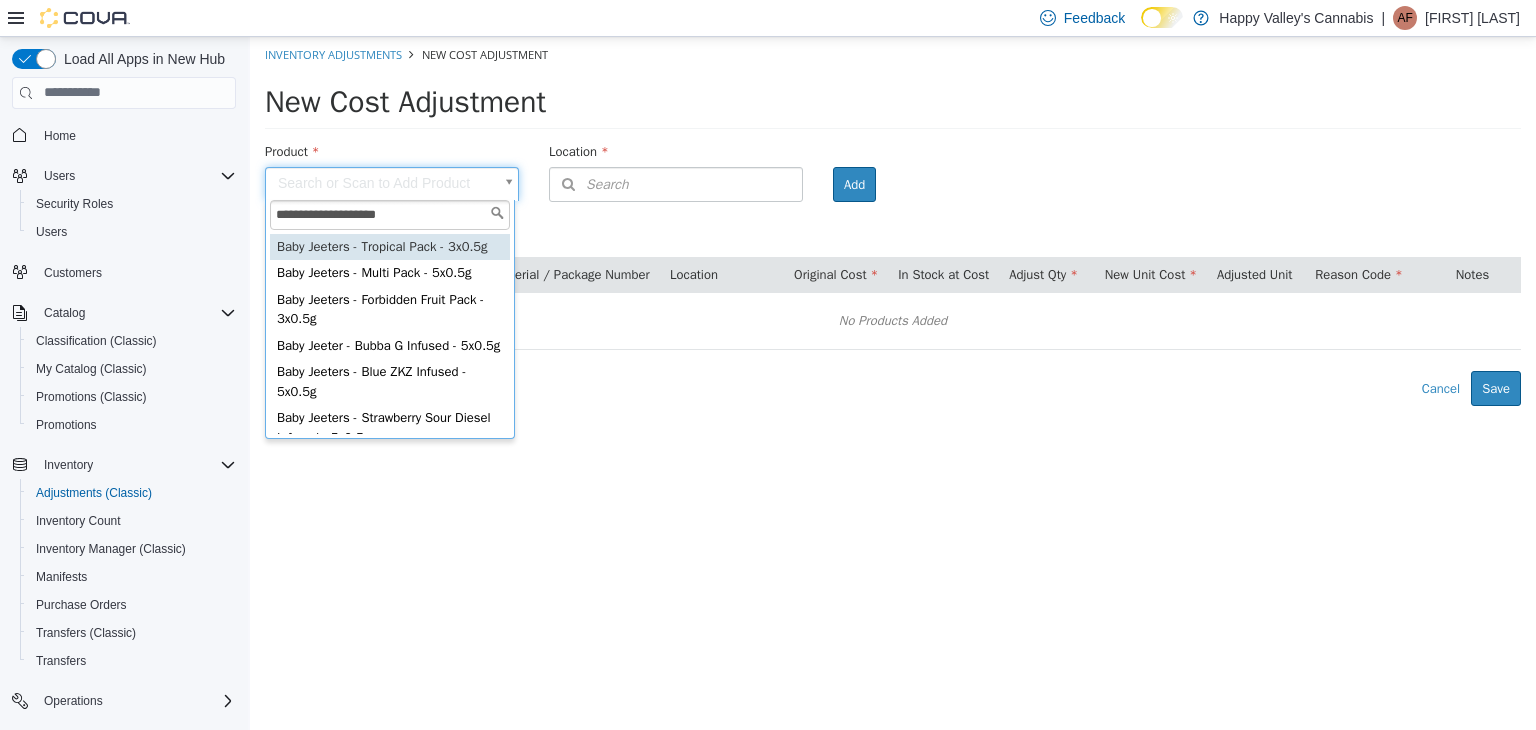 type on "**********" 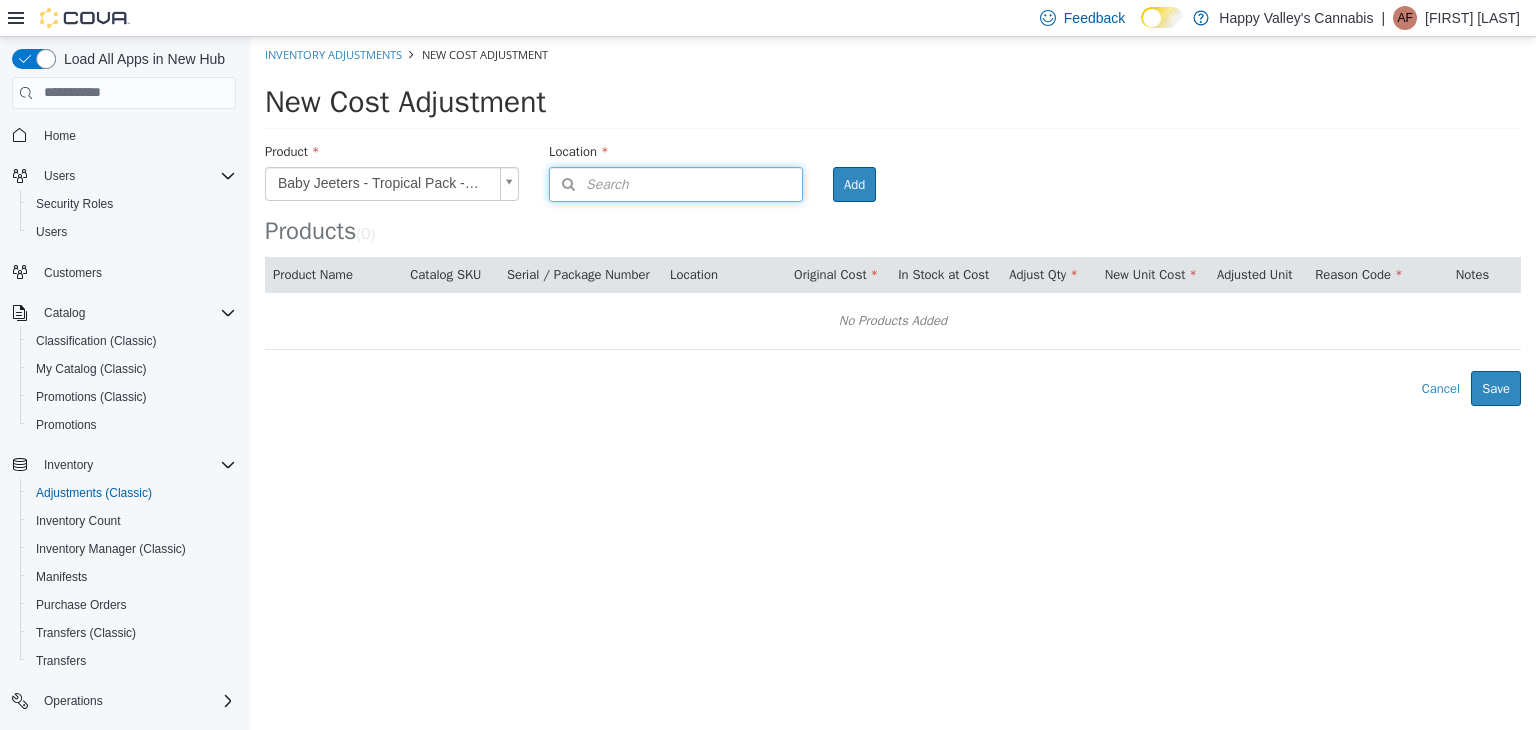 drag, startPoint x: 770, startPoint y: 179, endPoint x: 778, endPoint y: 201, distance: 23.409399 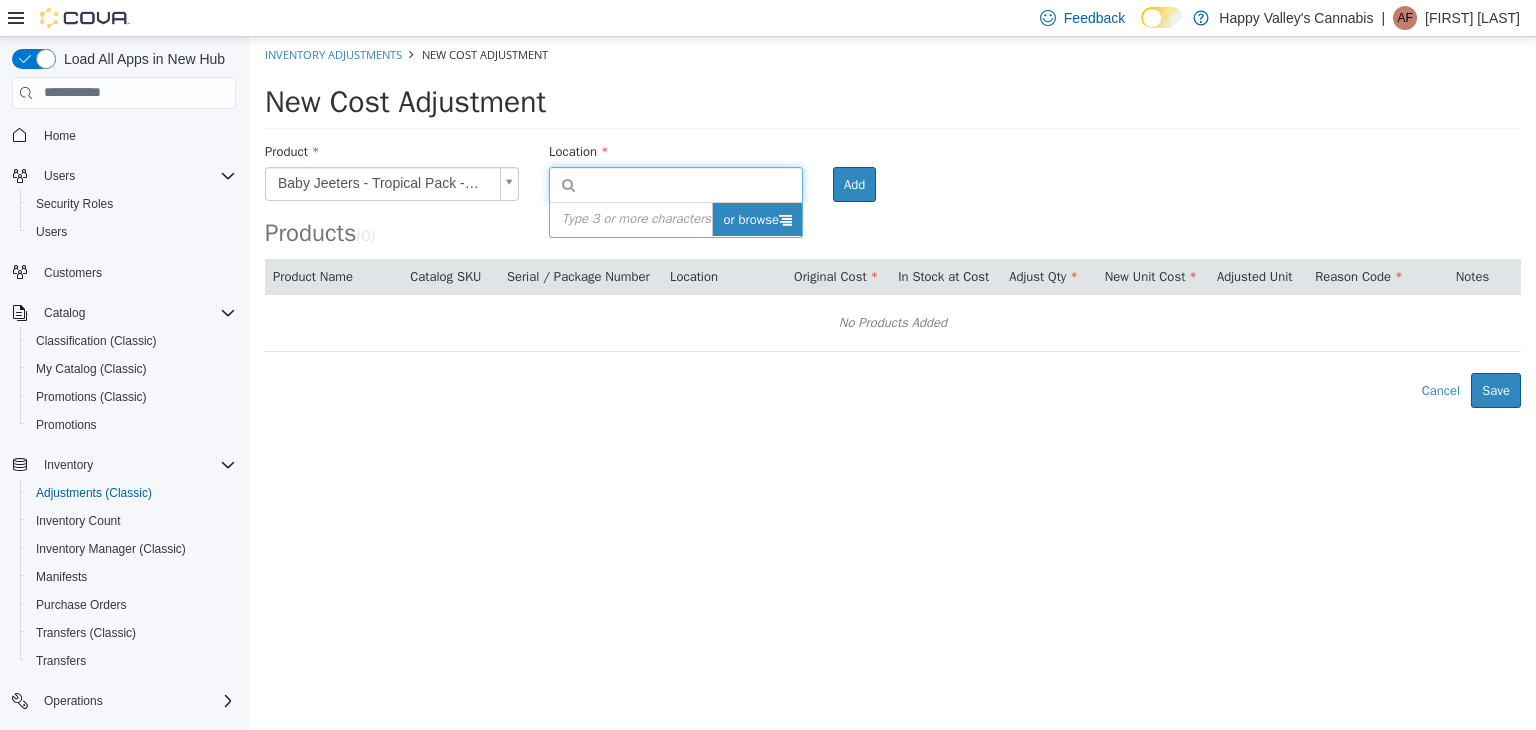 click at bounding box center [785, 218] 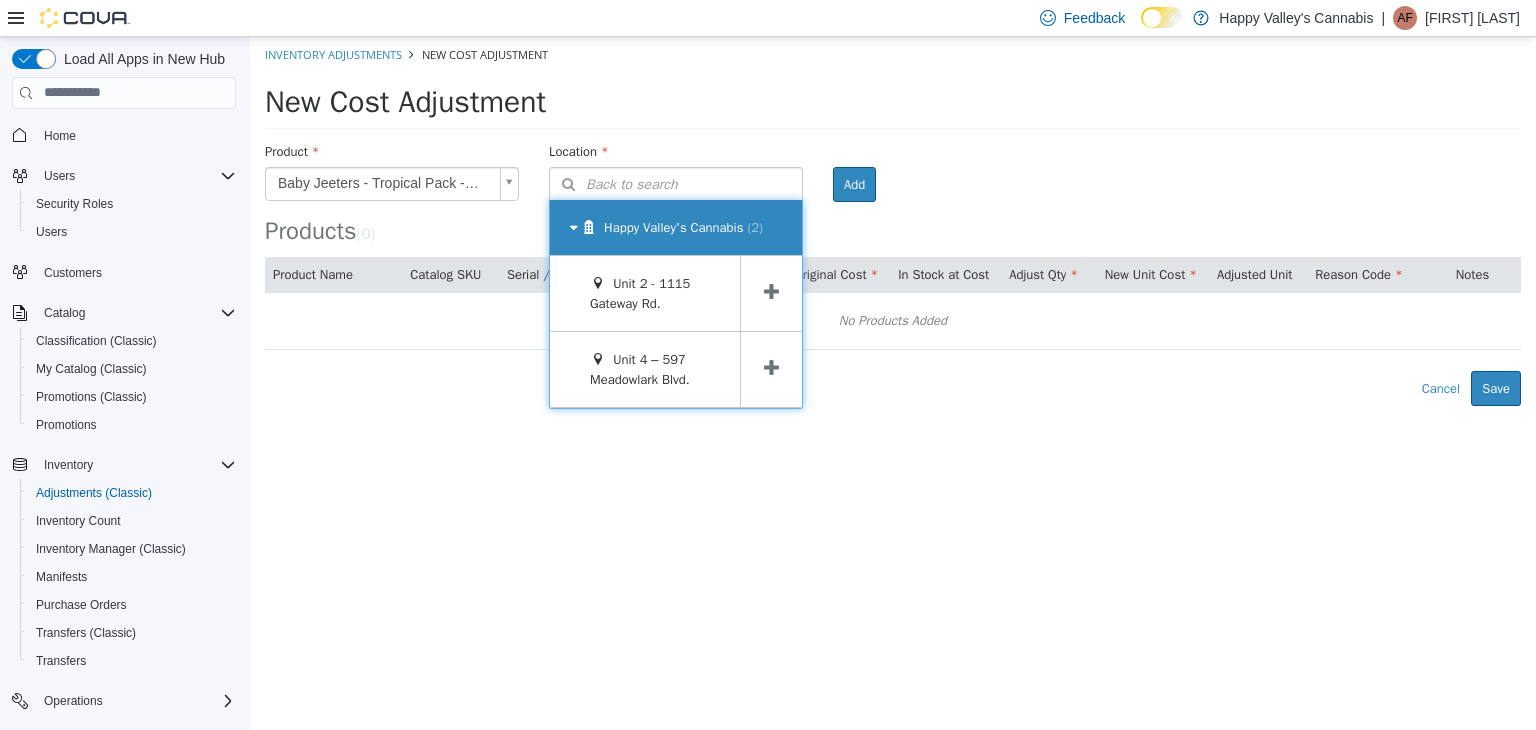 click on "[COMPANY] Cannabis     (2)" at bounding box center [676, 227] 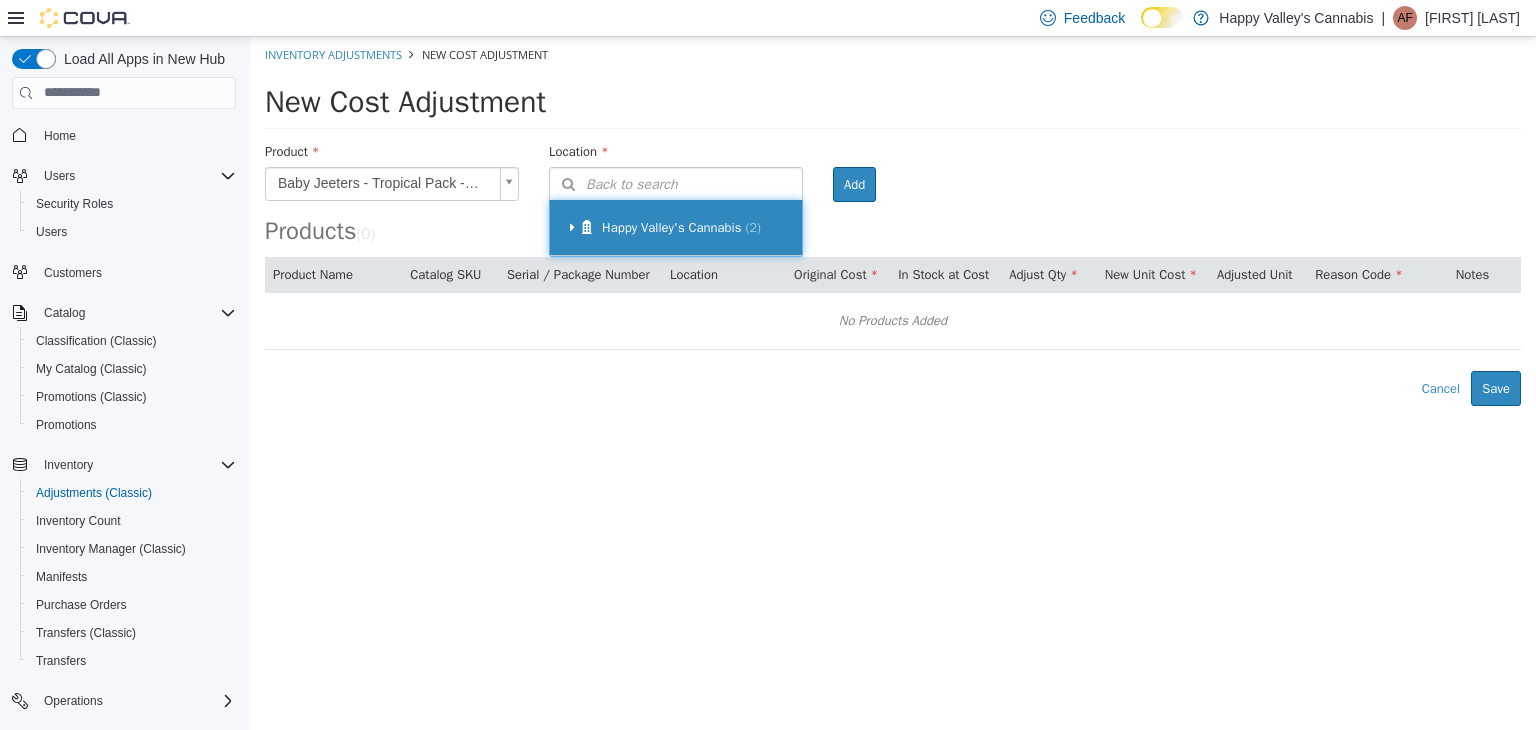 click on "[COMPANY] Cannabis     (2)" at bounding box center [676, 227] 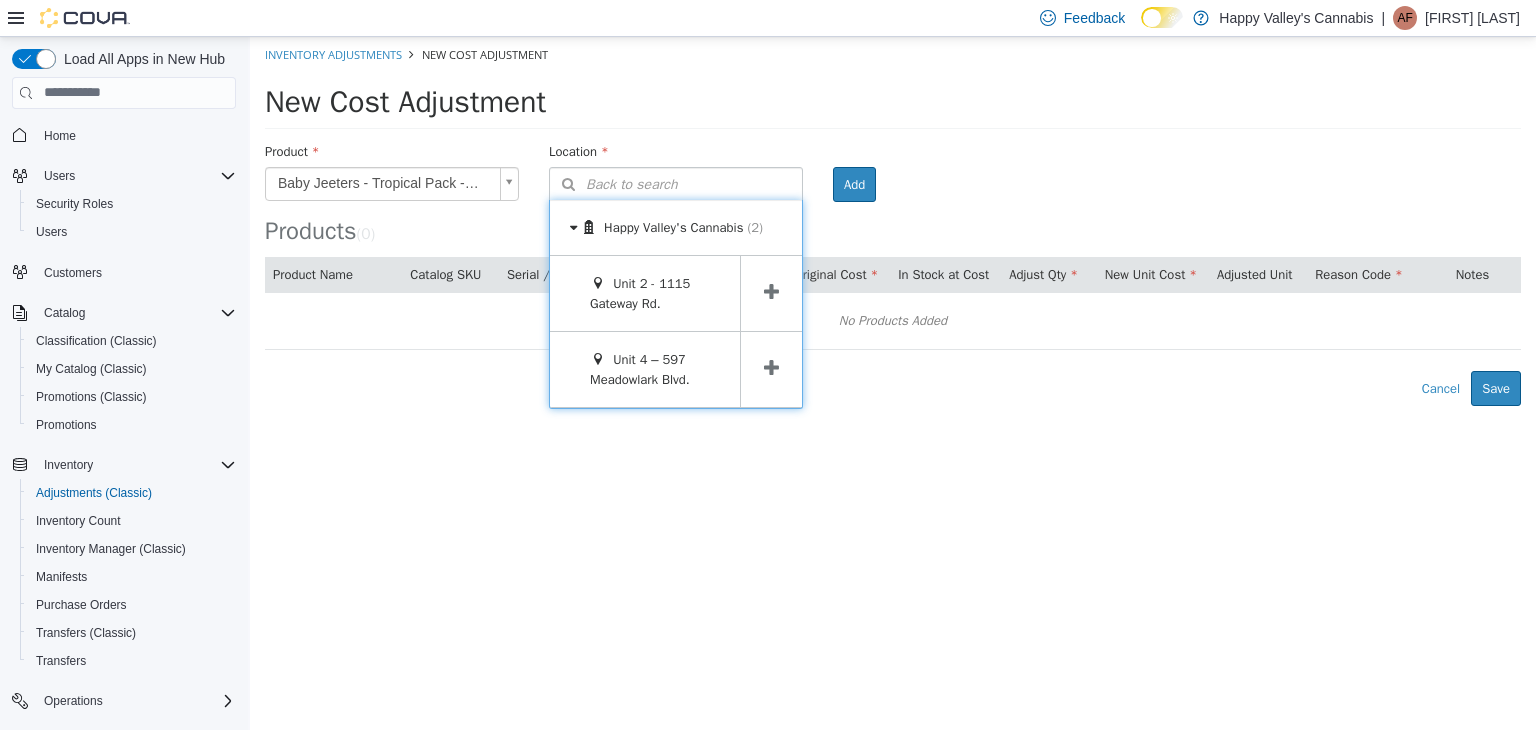 click at bounding box center [771, 292] 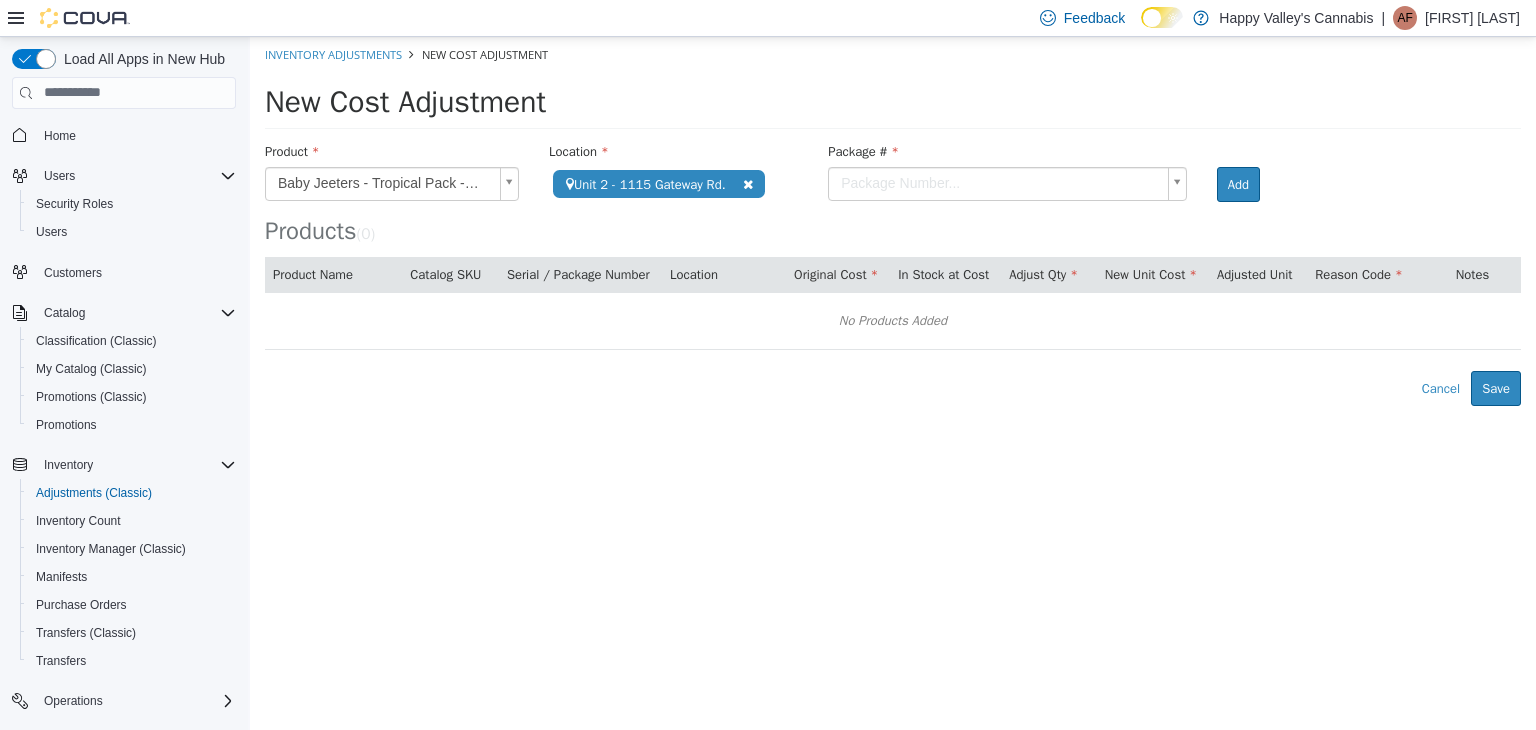 click on "**********" at bounding box center [893, 220] 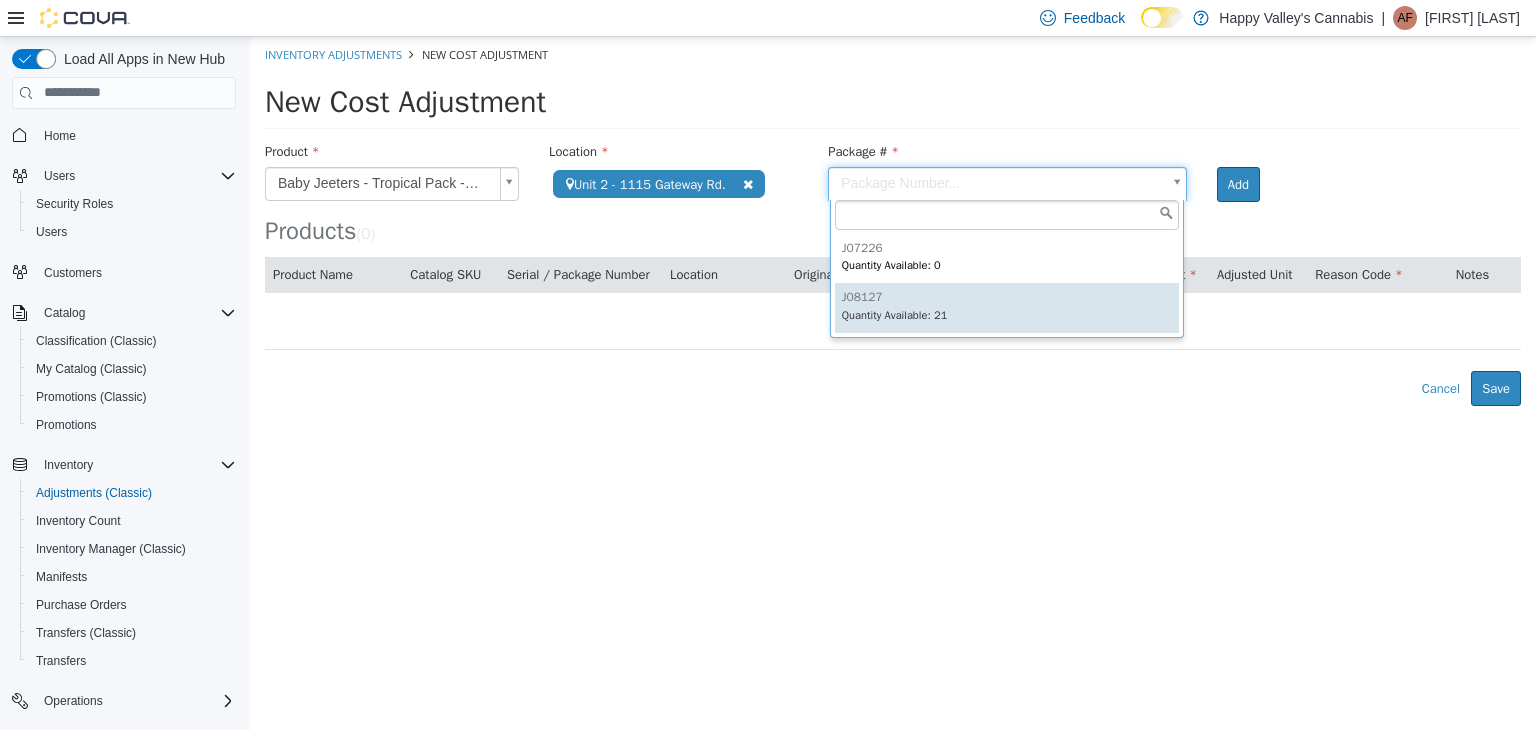 type on "******" 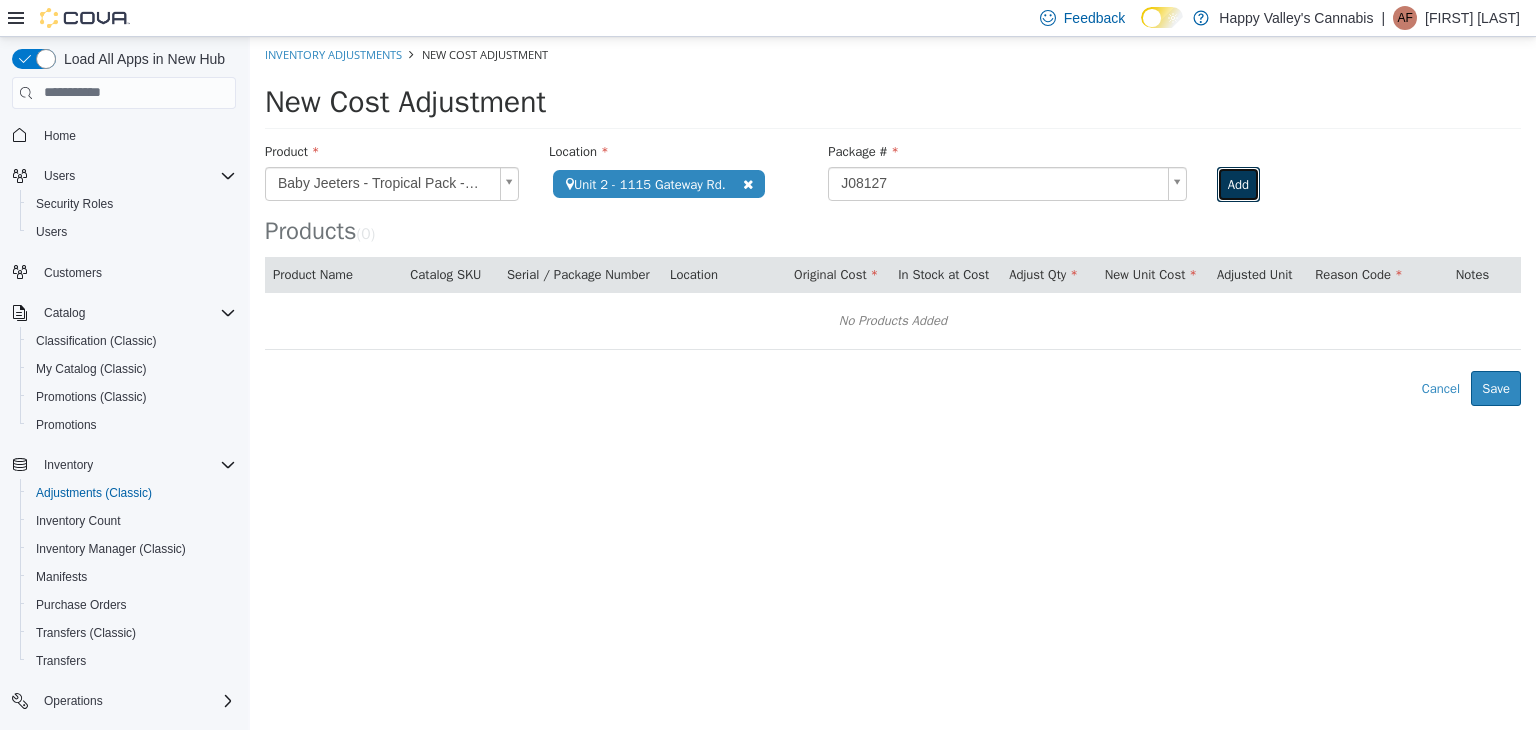 click on "Add" at bounding box center (1238, 184) 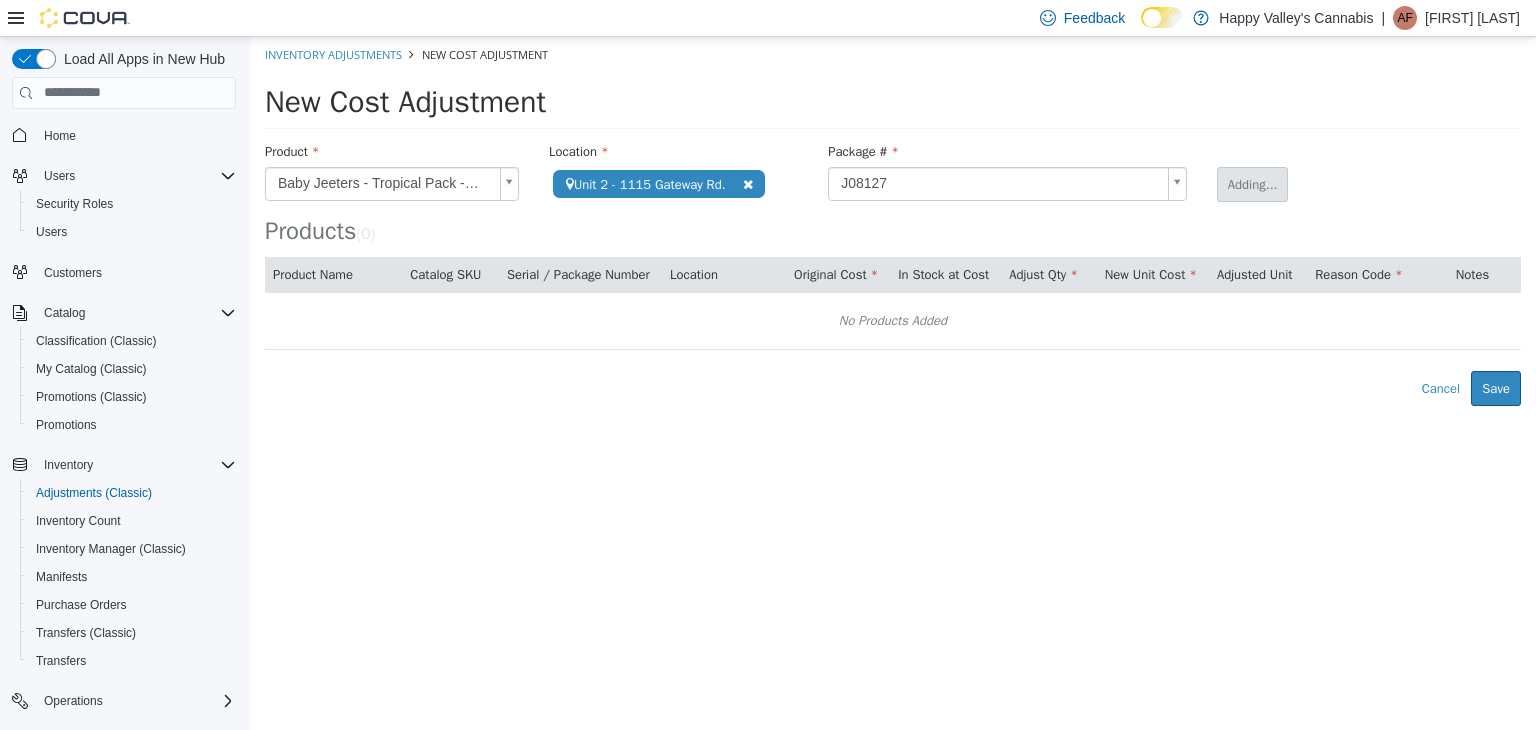 type 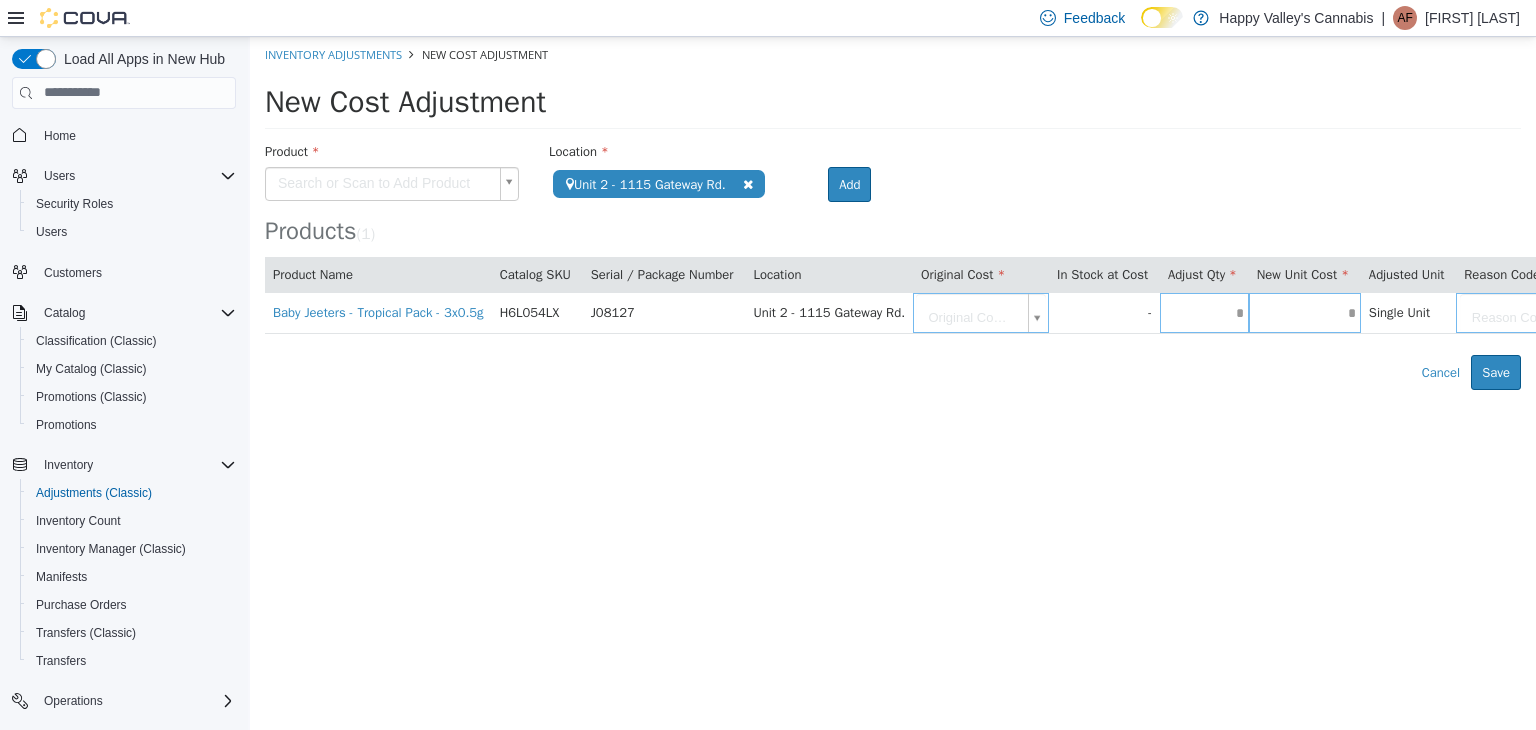 click on "**********" at bounding box center (893, 212) 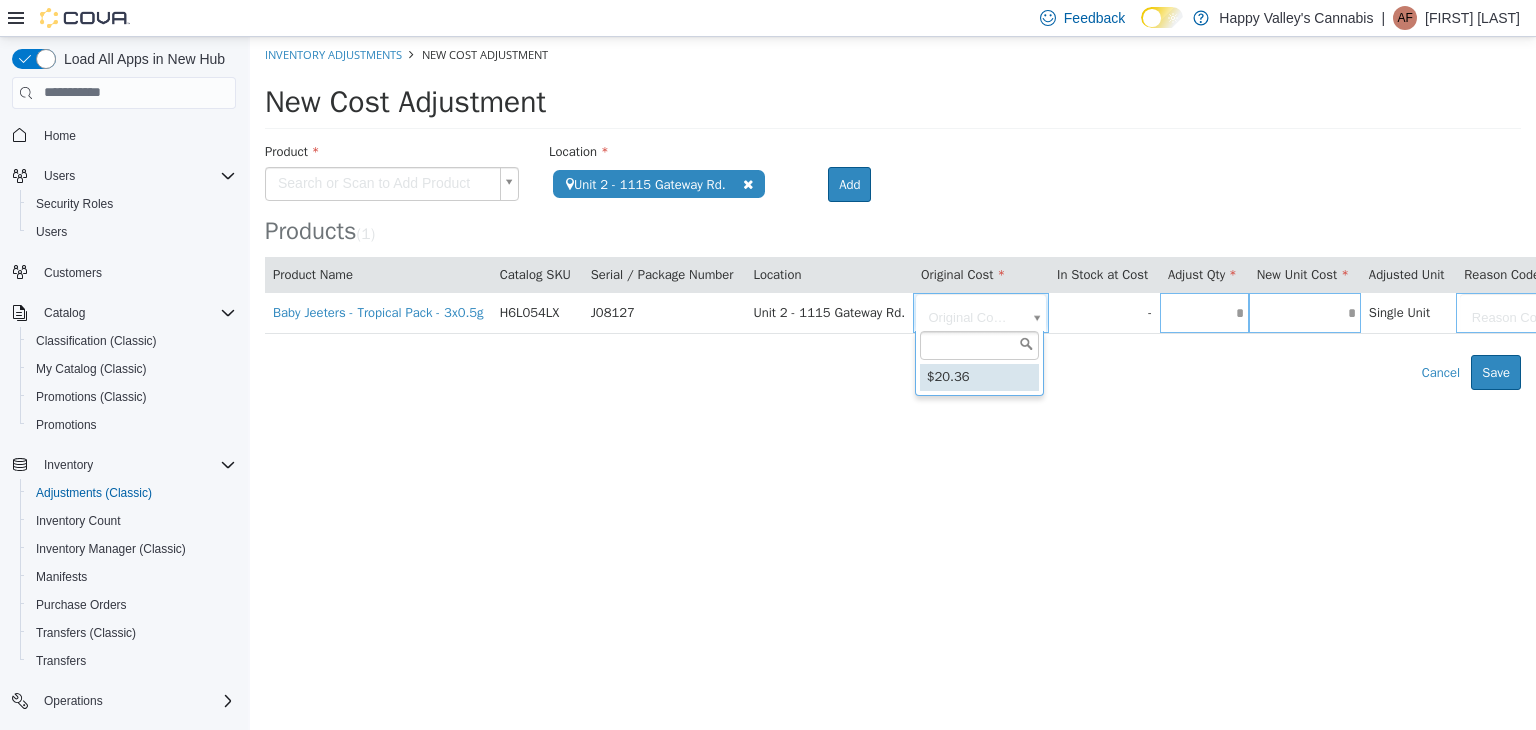click on "**********" at bounding box center [893, 212] 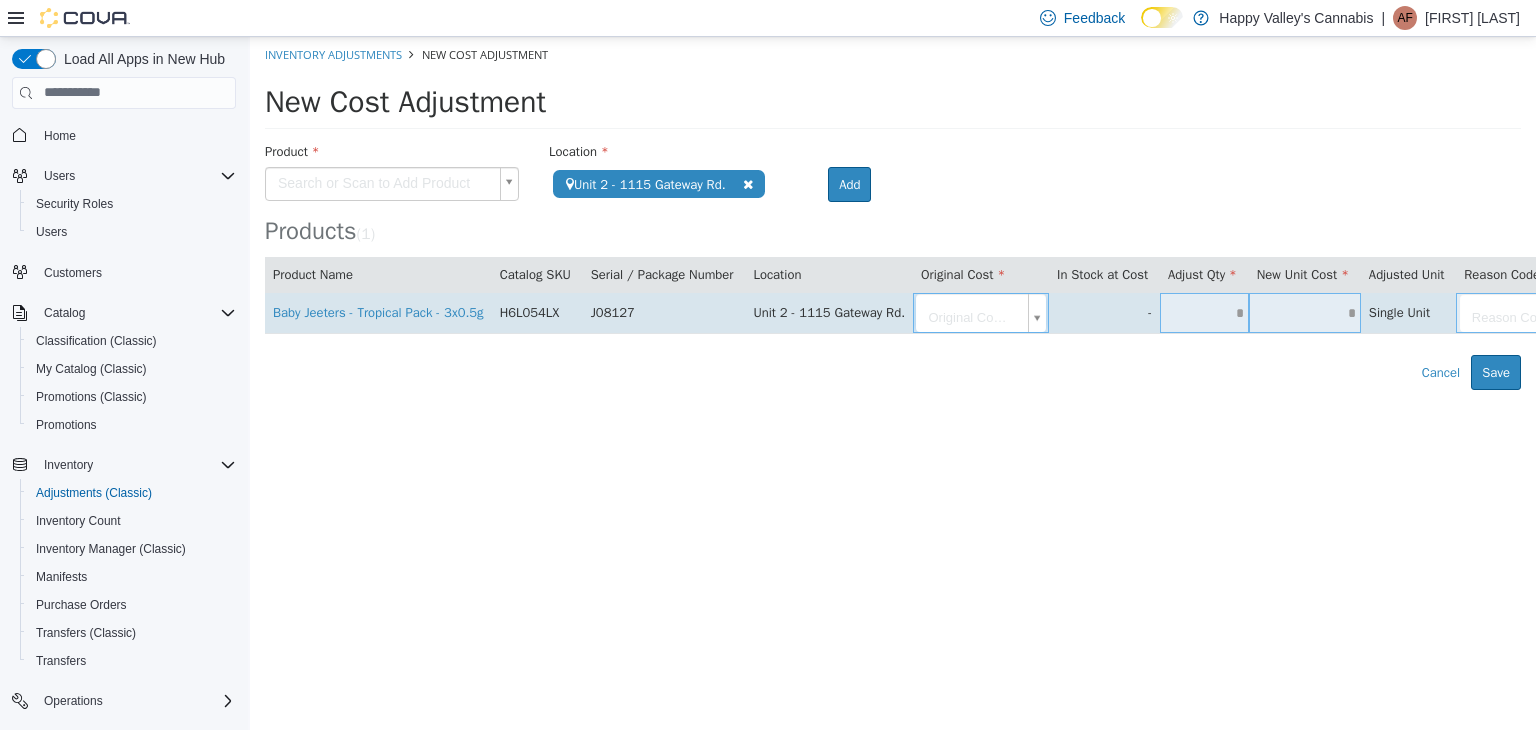 click on "**********" at bounding box center (893, 212) 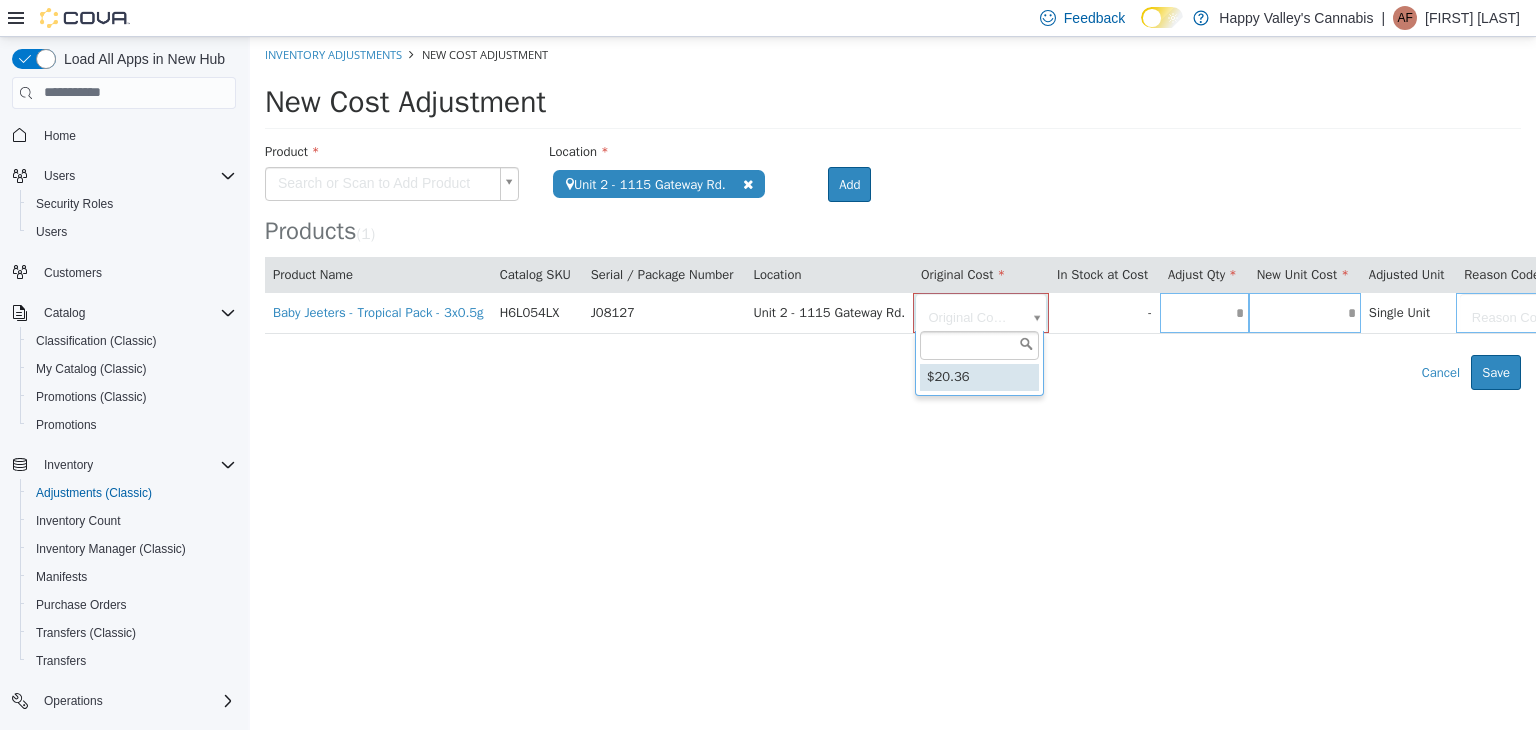 click on "**********" at bounding box center [893, 212] 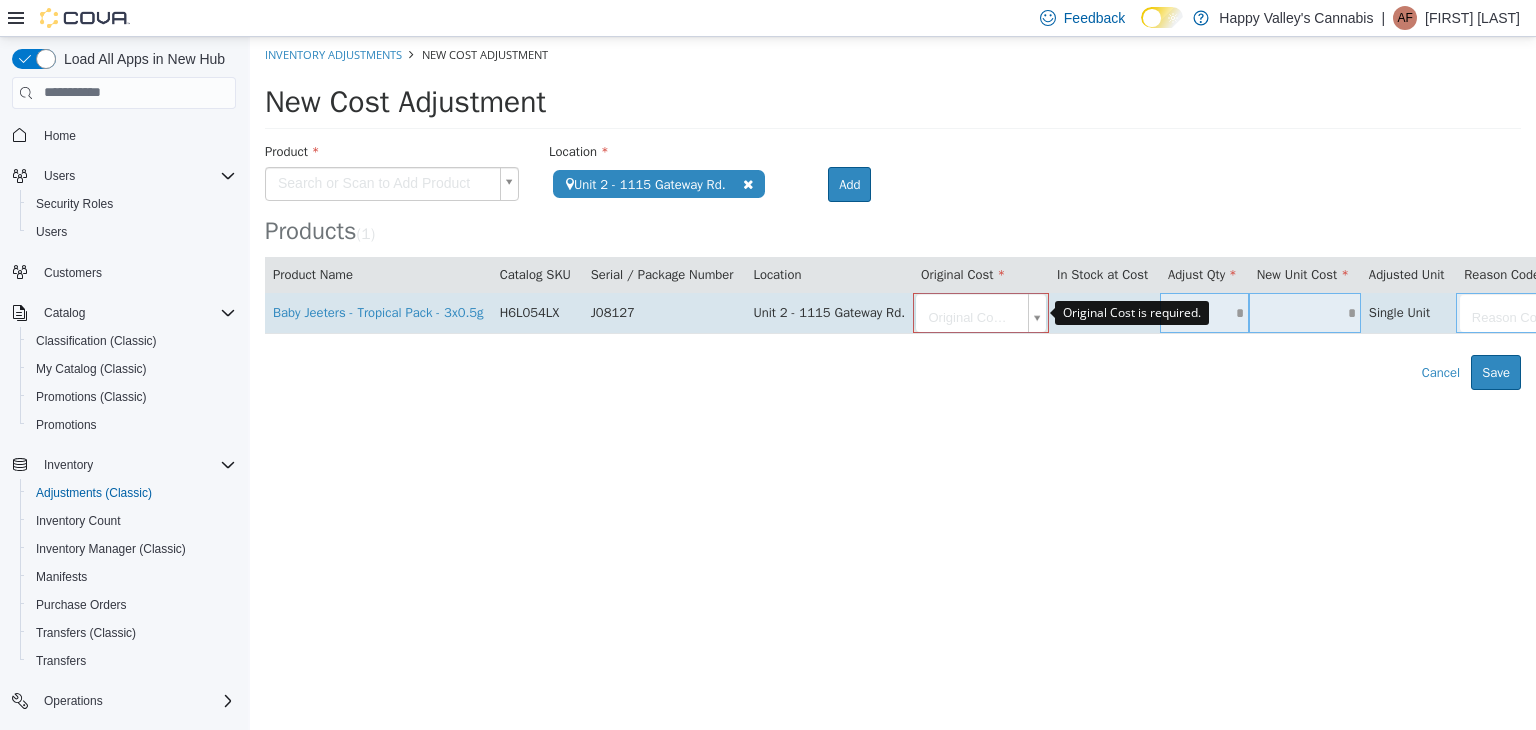 click on "**********" at bounding box center [893, 212] 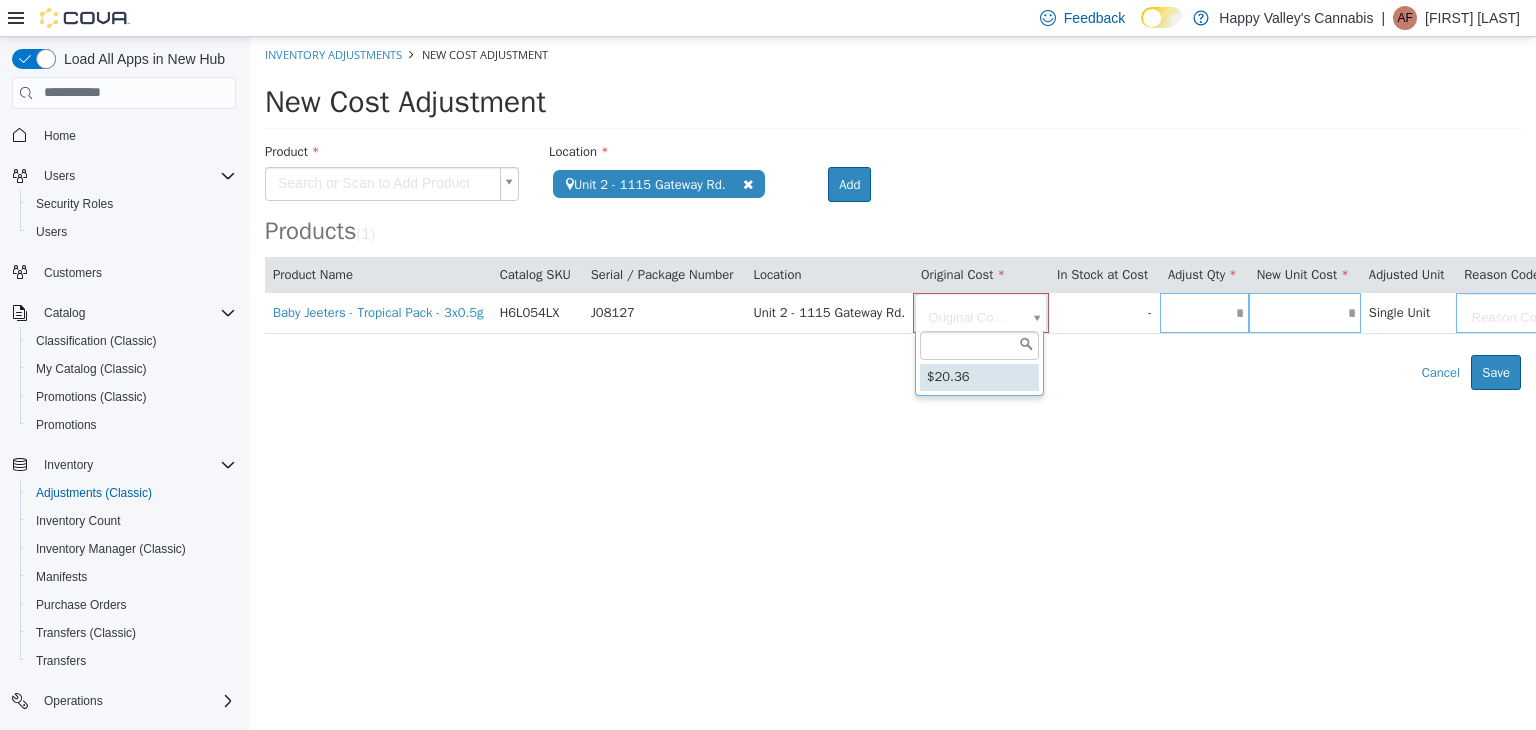 click on "**********" at bounding box center [893, 212] 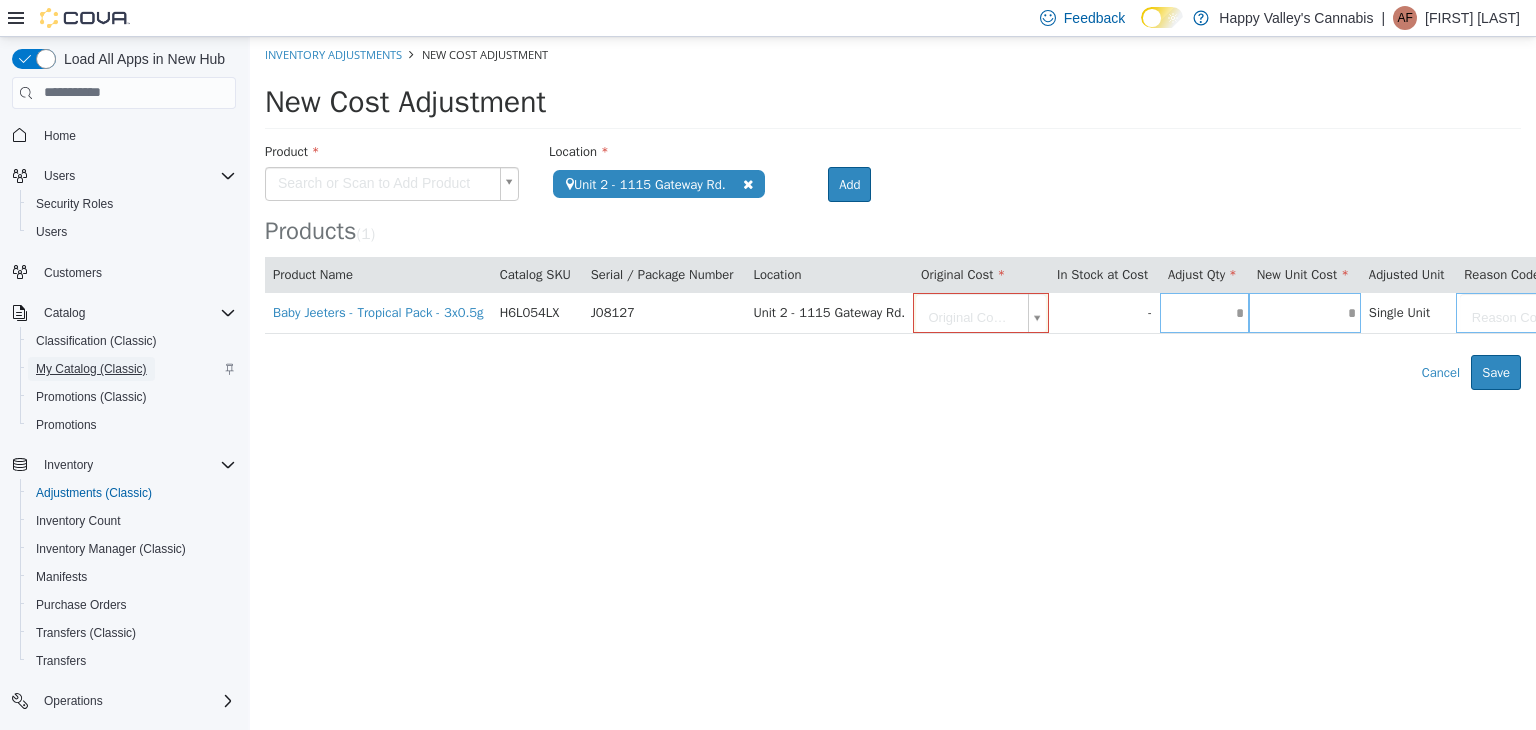 click on "My Catalog (Classic)" at bounding box center (91, 369) 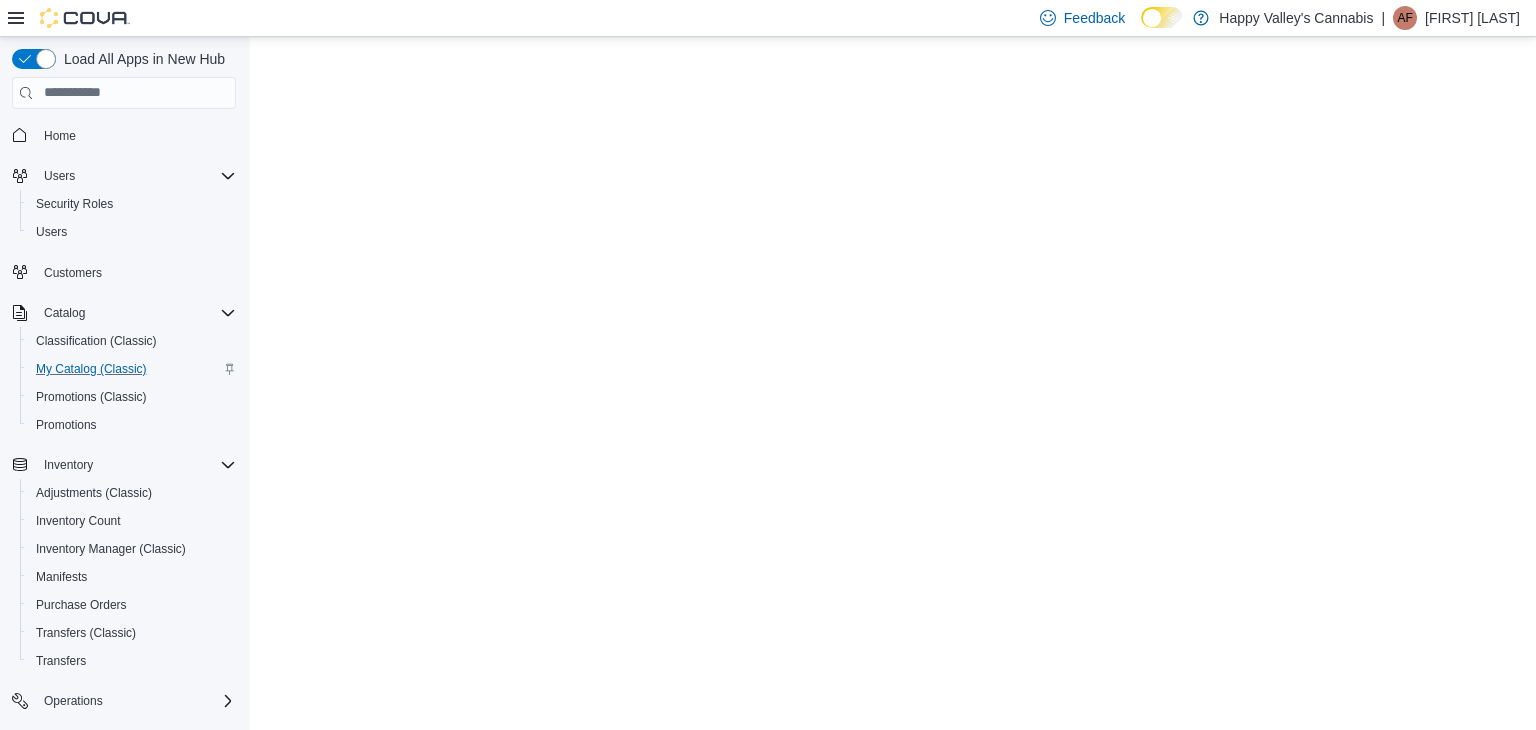 scroll, scrollTop: 0, scrollLeft: 0, axis: both 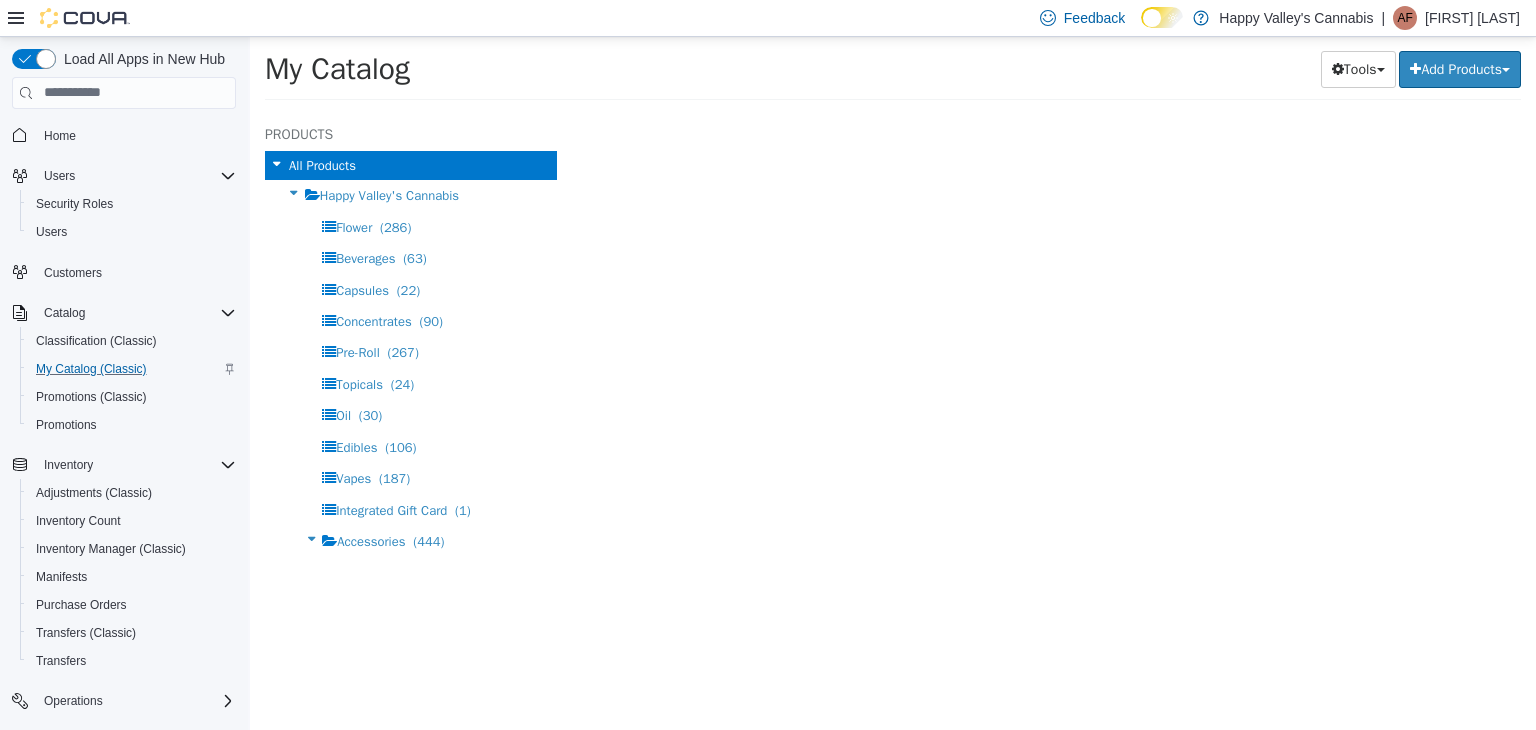 select on "**********" 